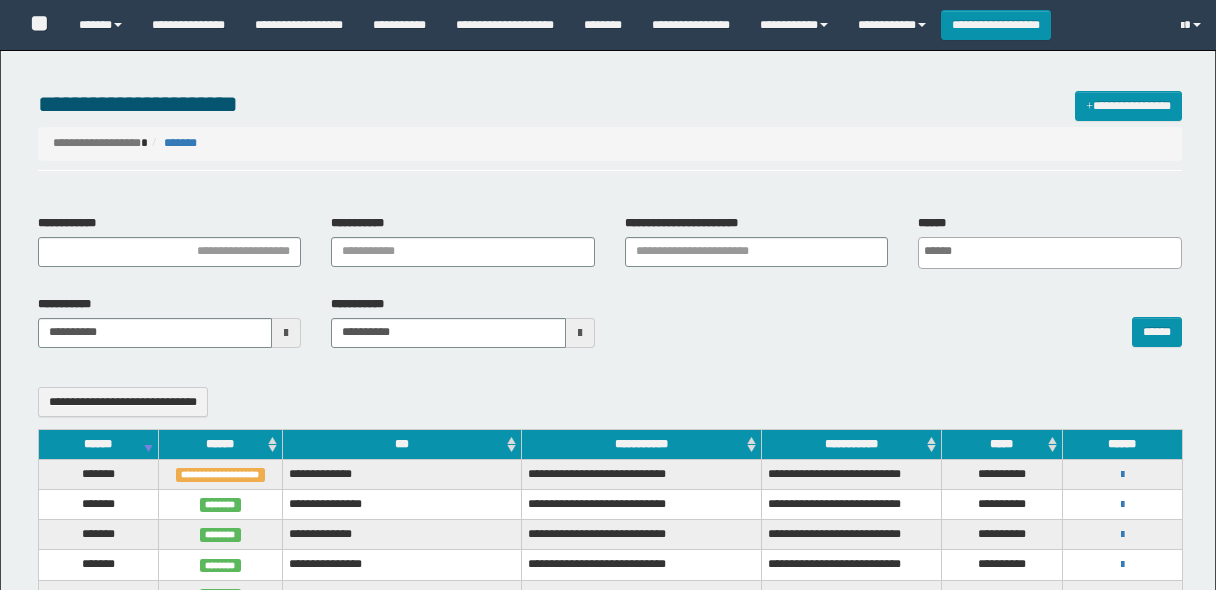 select 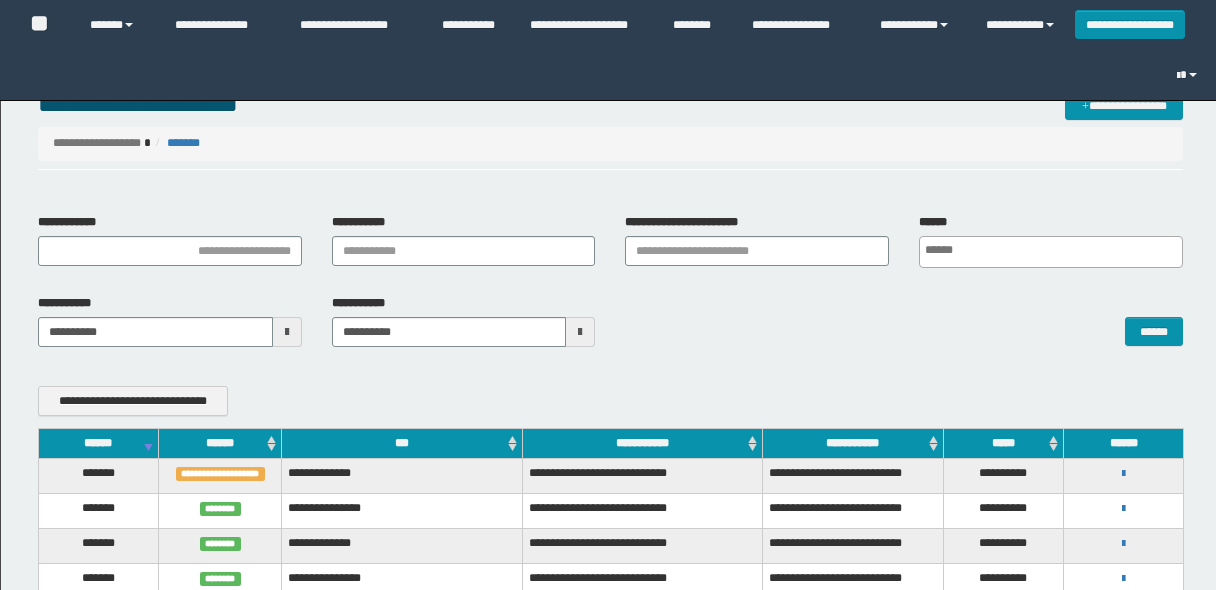 scroll, scrollTop: 240, scrollLeft: 0, axis: vertical 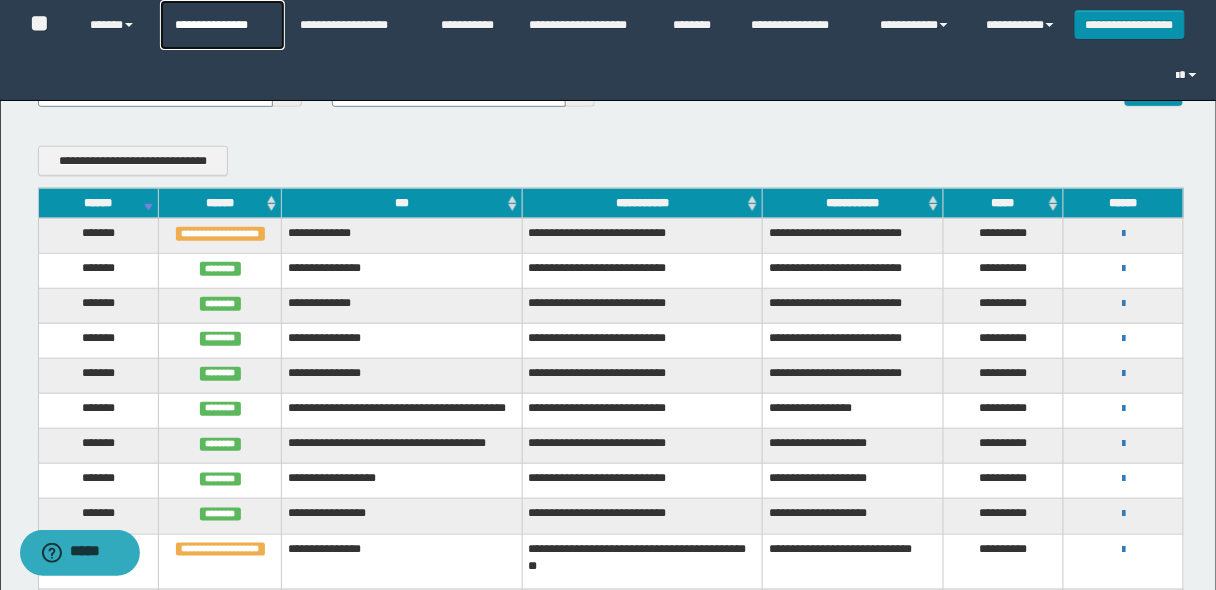 click on "**********" at bounding box center [222, 25] 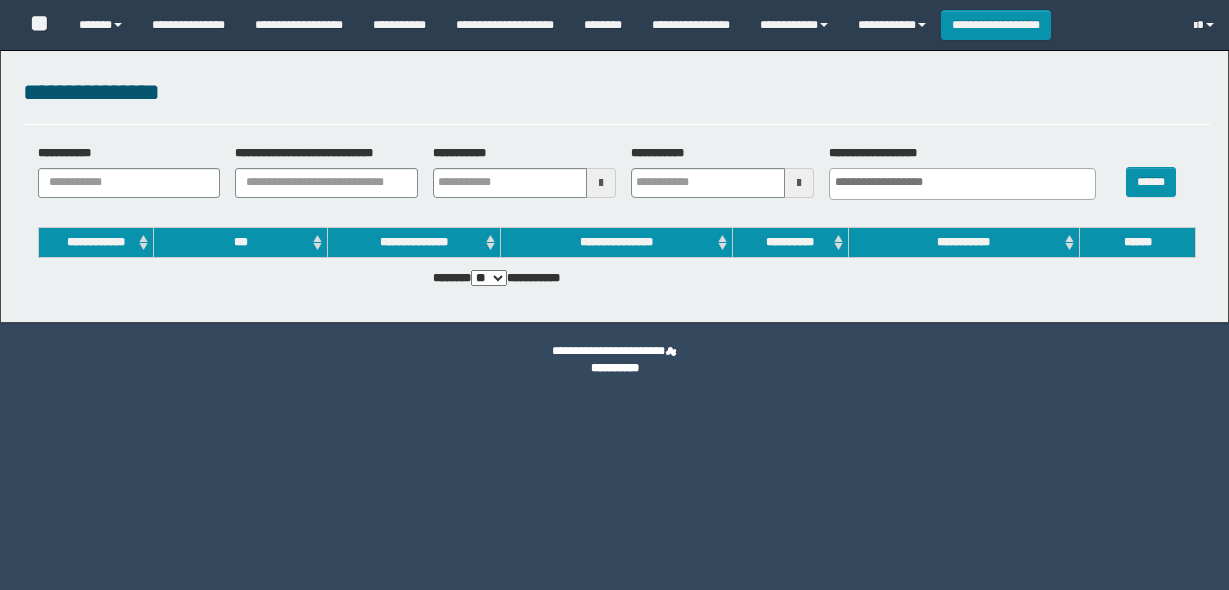 select 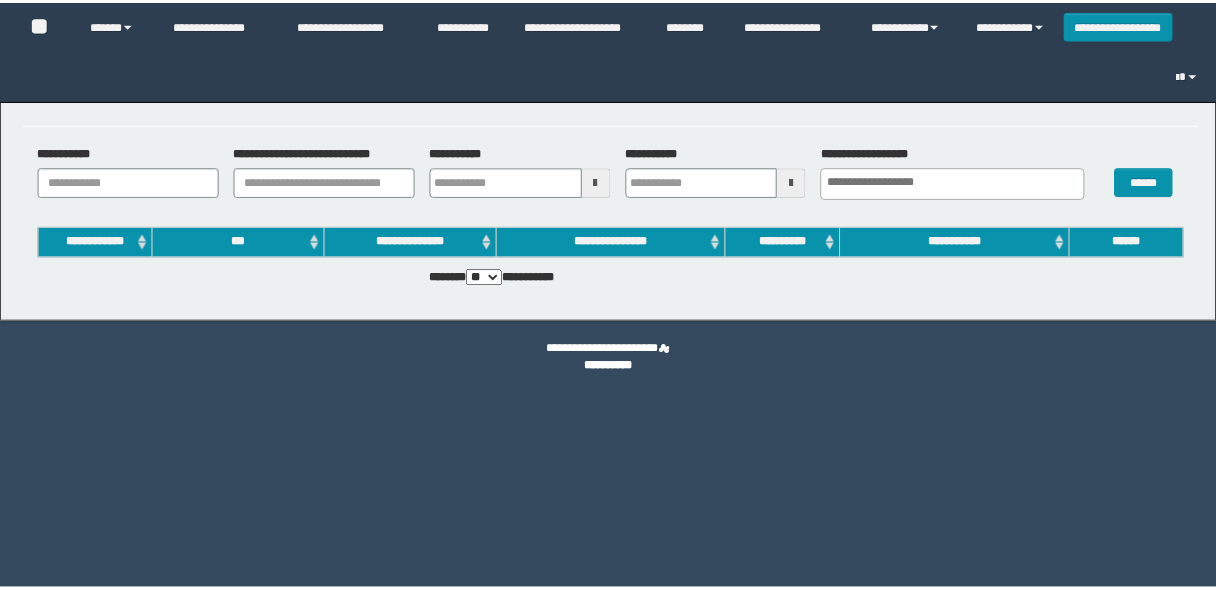 scroll, scrollTop: 0, scrollLeft: 0, axis: both 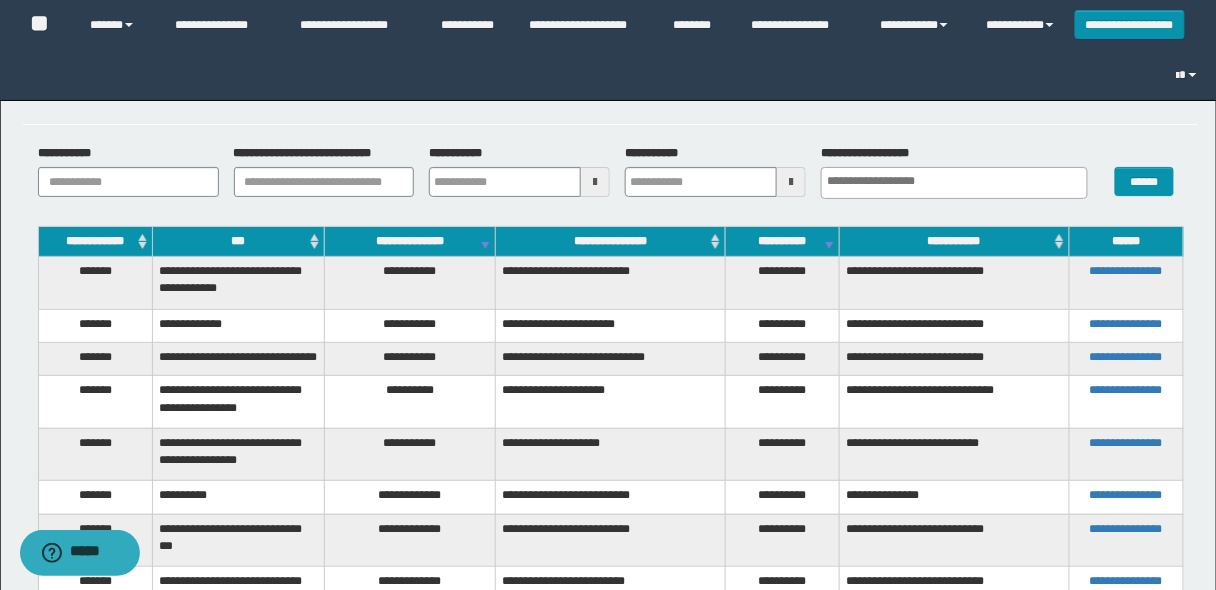 click on "***" at bounding box center (239, 242) 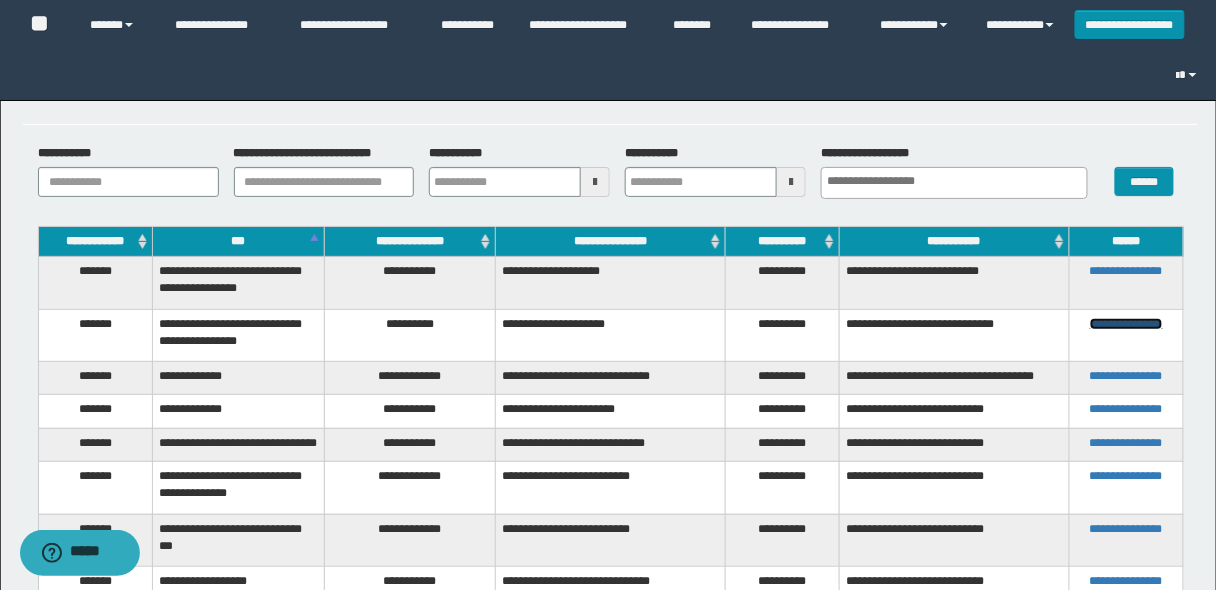 click on "**********" at bounding box center [1126, 324] 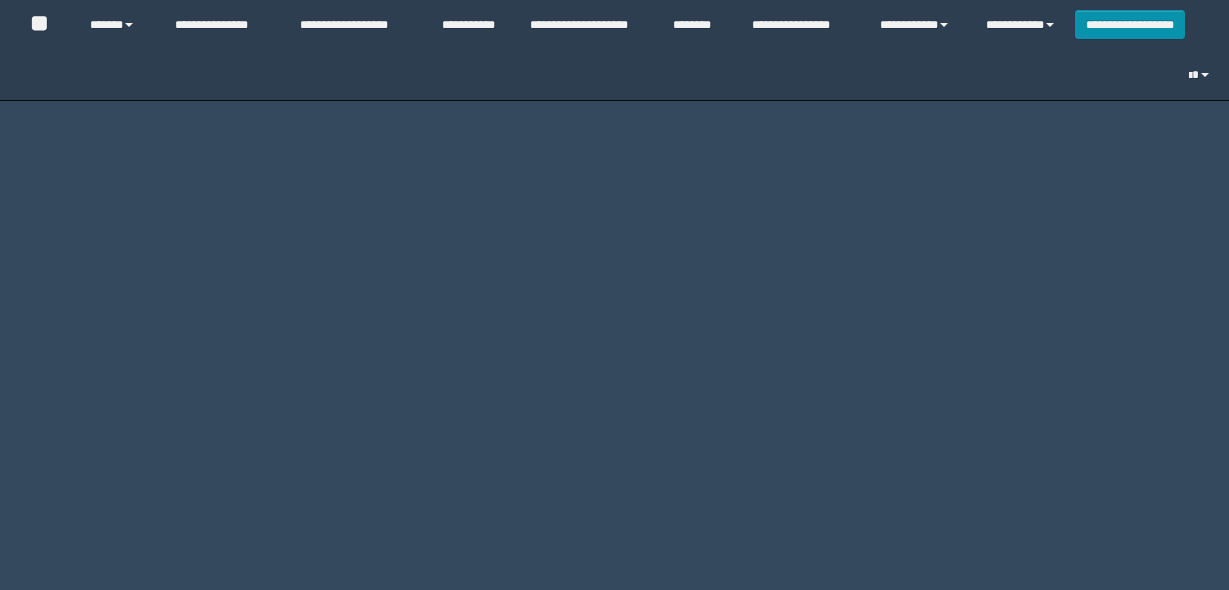 scroll, scrollTop: 0, scrollLeft: 0, axis: both 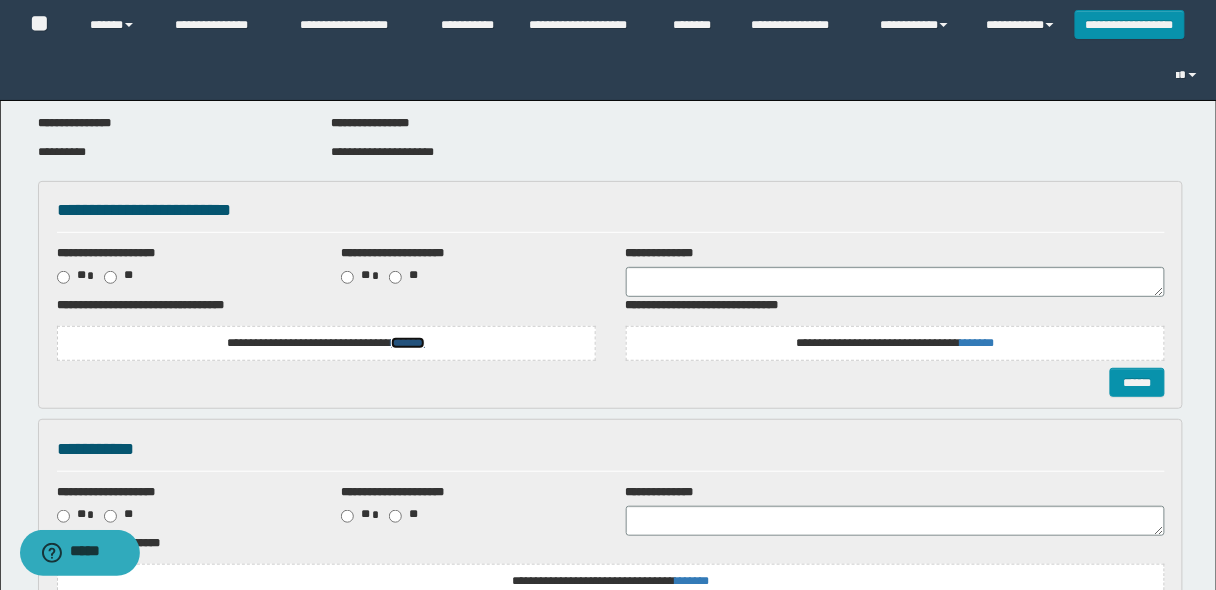 click on "*******" at bounding box center (408, 343) 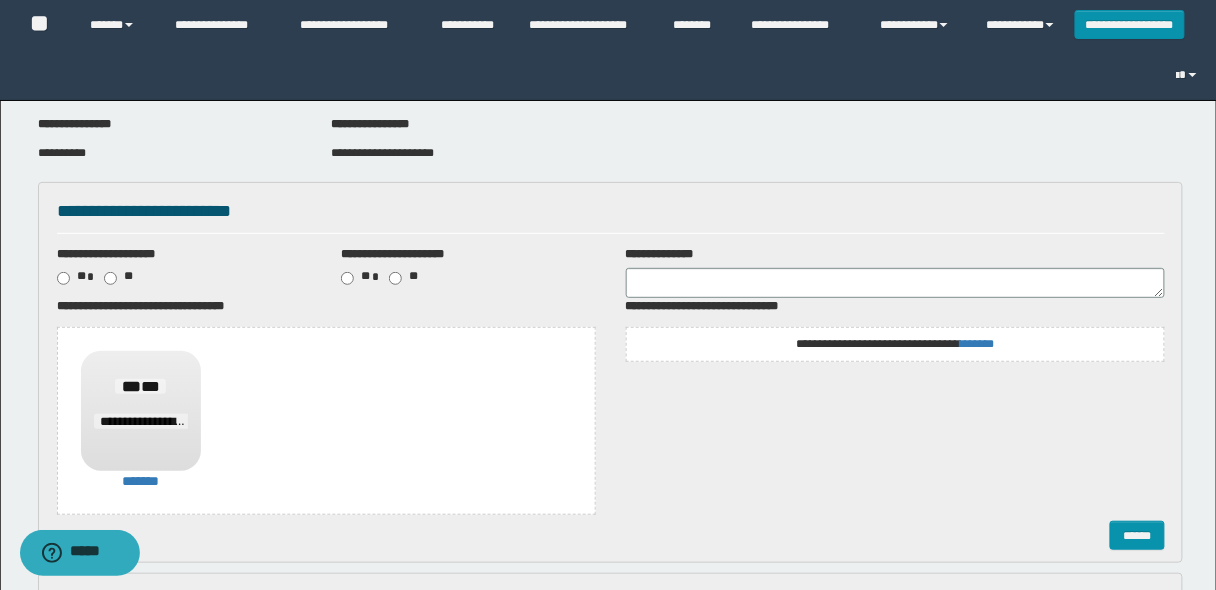 scroll, scrollTop: 80, scrollLeft: 0, axis: vertical 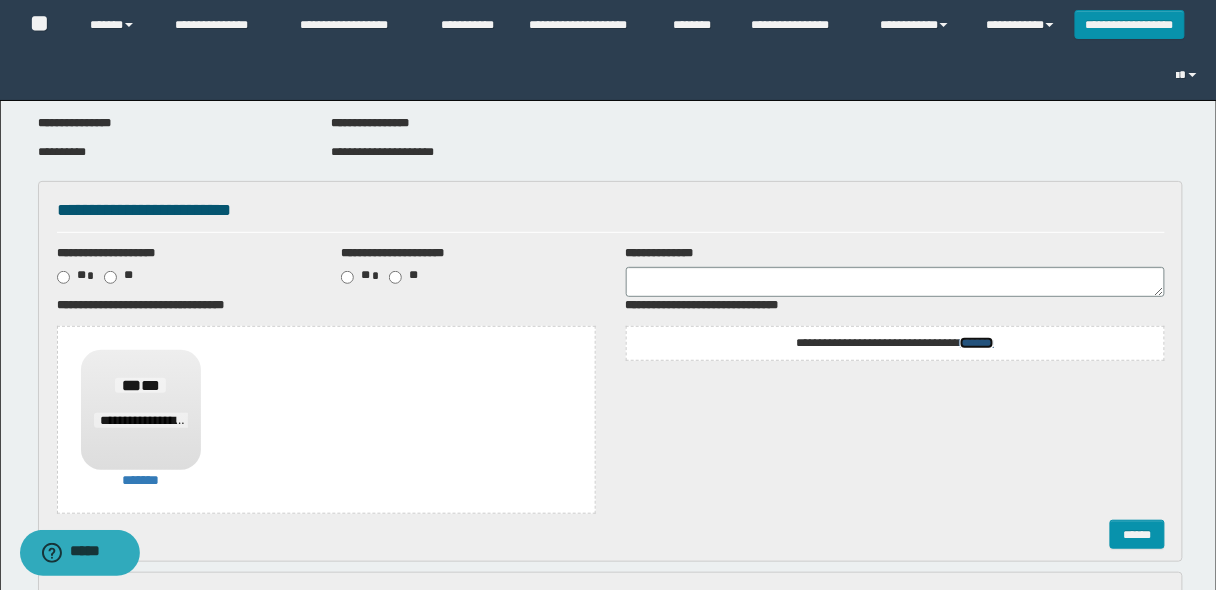 click on "*******" at bounding box center [977, 343] 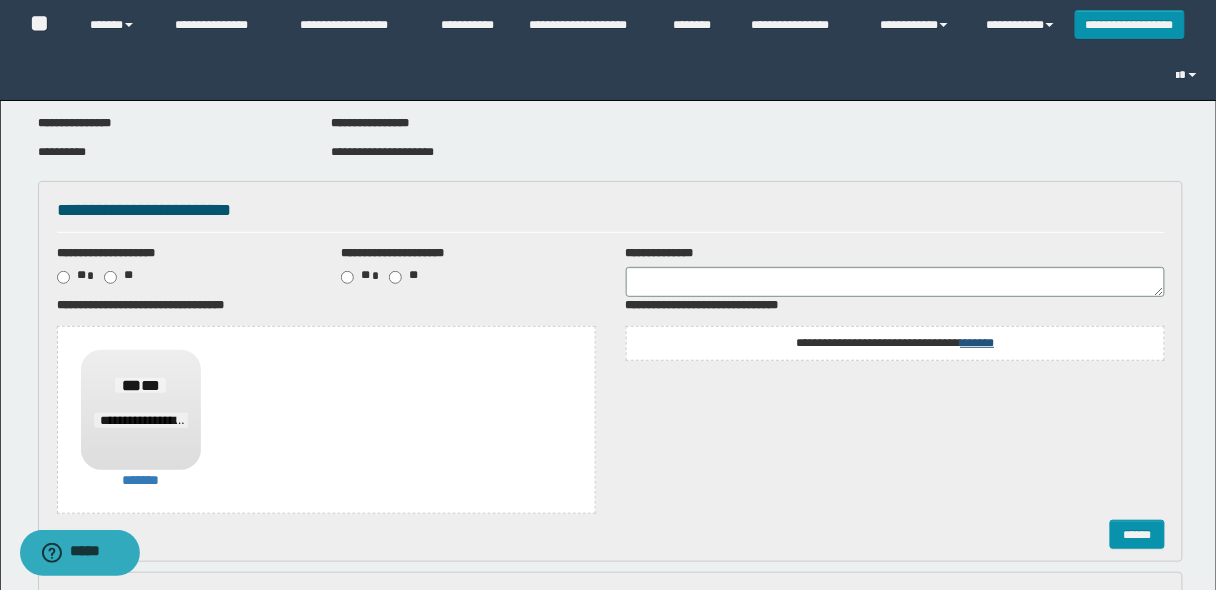 scroll, scrollTop: 0, scrollLeft: 0, axis: both 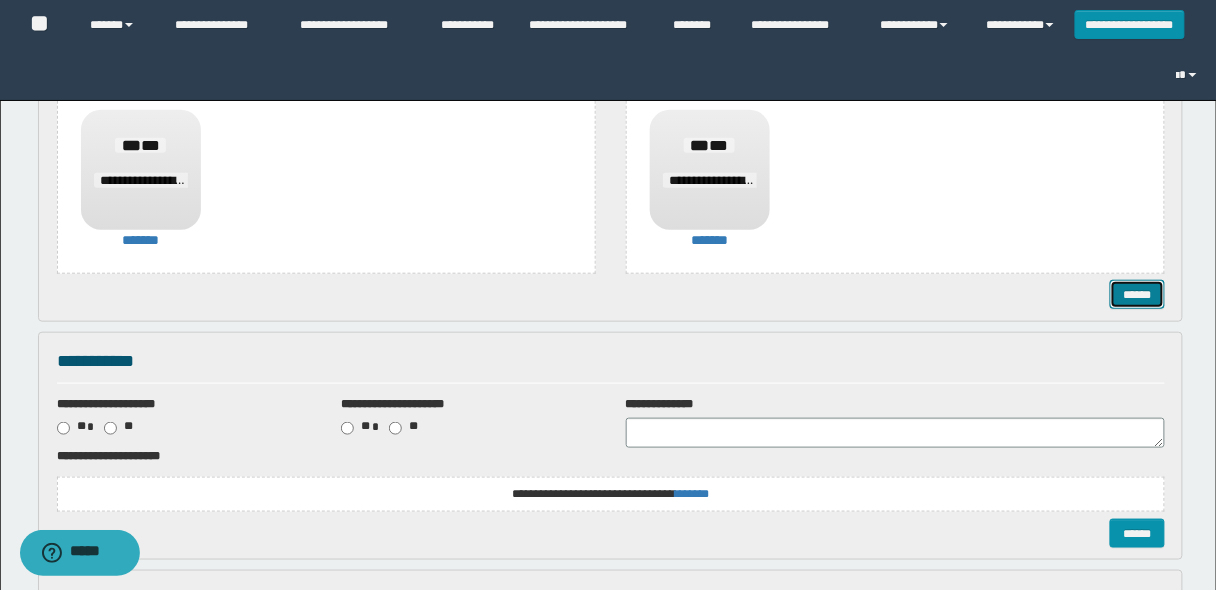 drag, startPoint x: 1125, startPoint y: 287, endPoint x: 1112, endPoint y: 282, distance: 13.928389 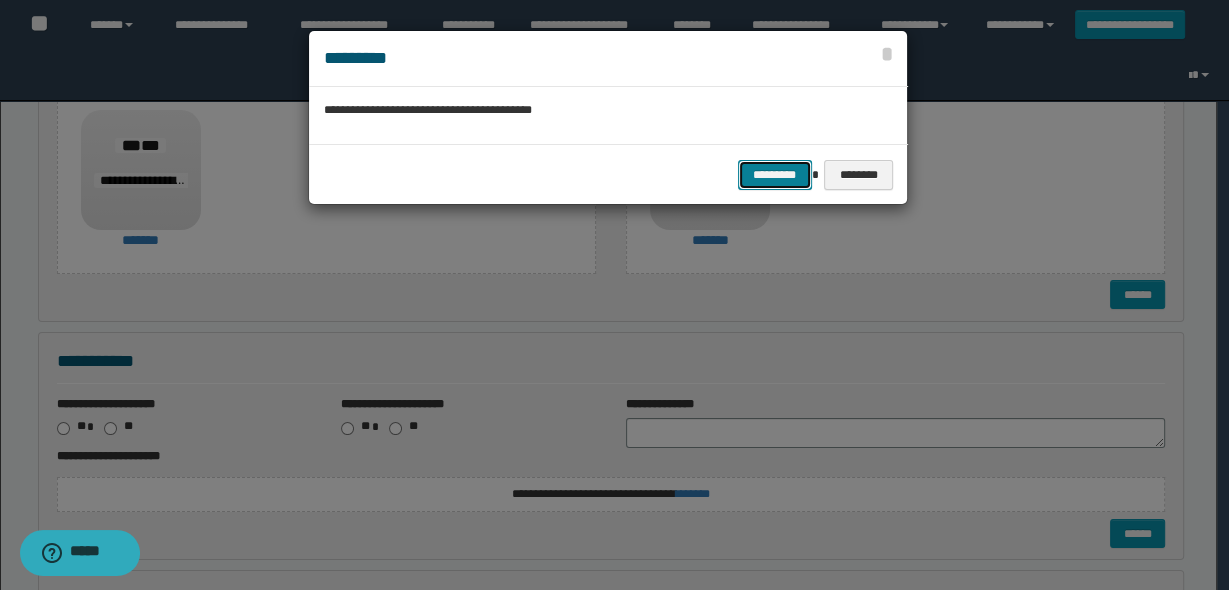 click on "*********" at bounding box center (775, 174) 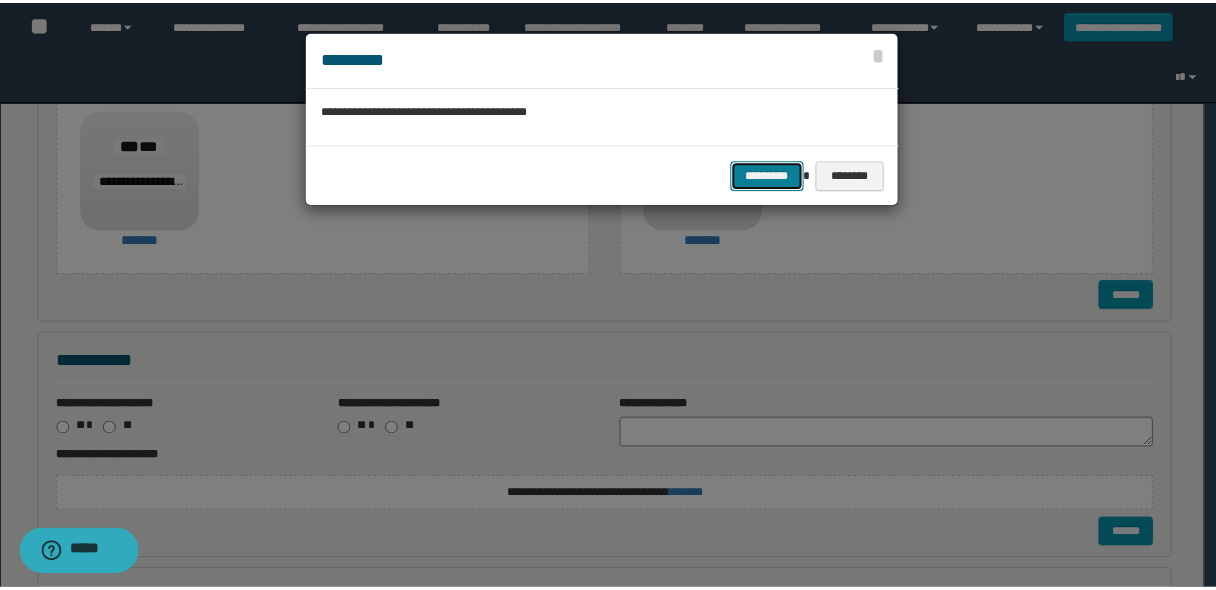 scroll, scrollTop: 0, scrollLeft: 0, axis: both 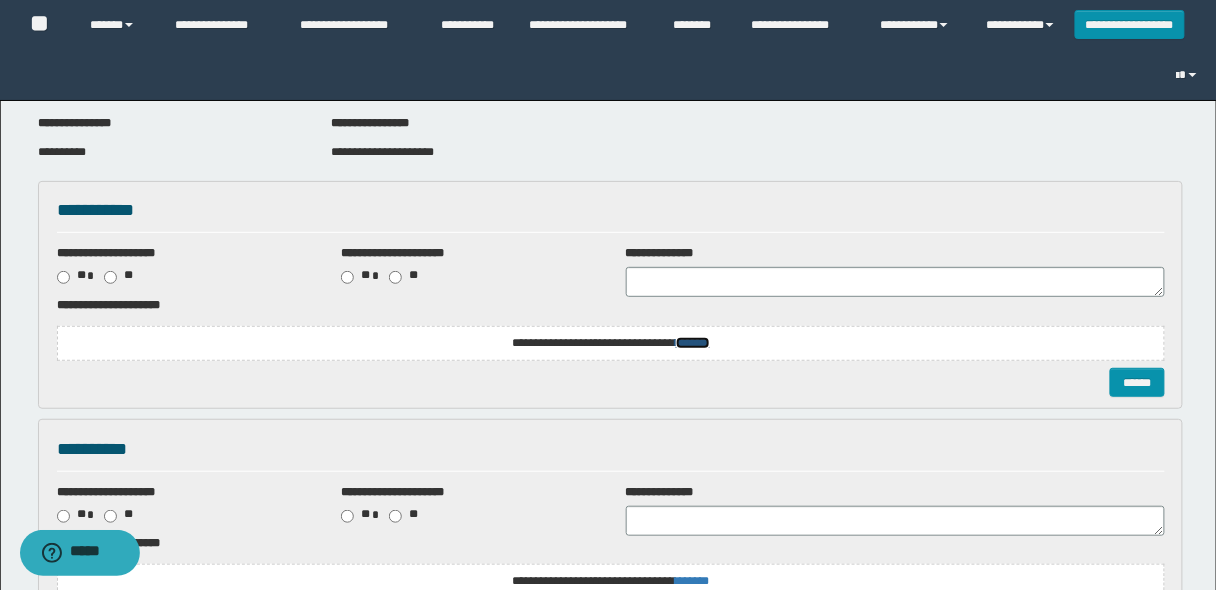 click on "*******" at bounding box center (693, 343) 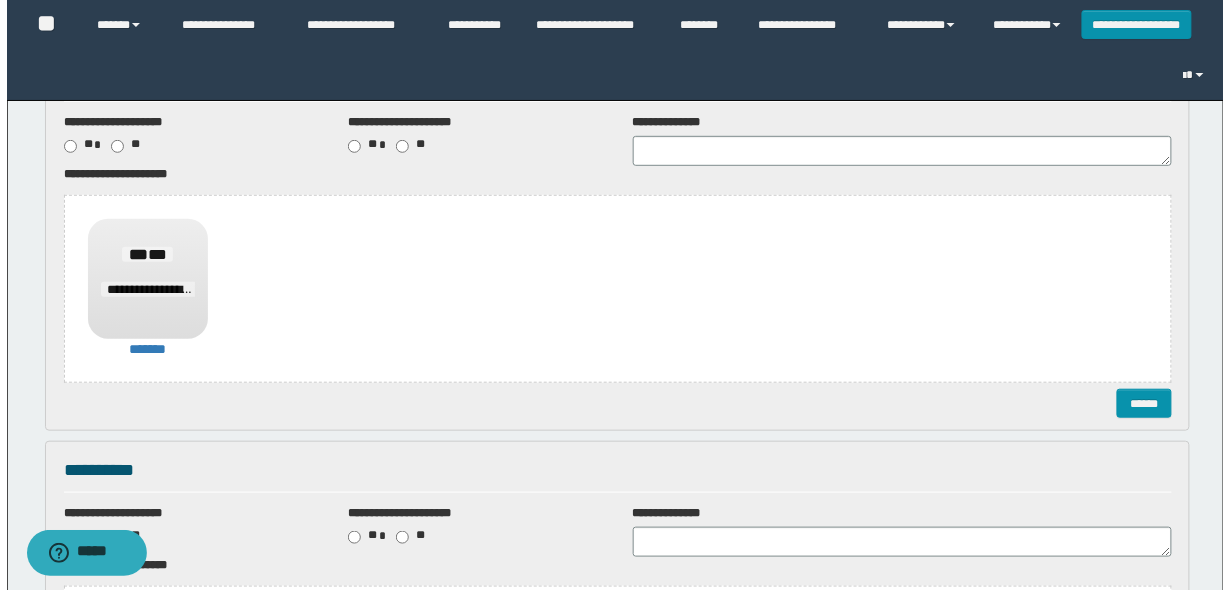 scroll, scrollTop: 240, scrollLeft: 0, axis: vertical 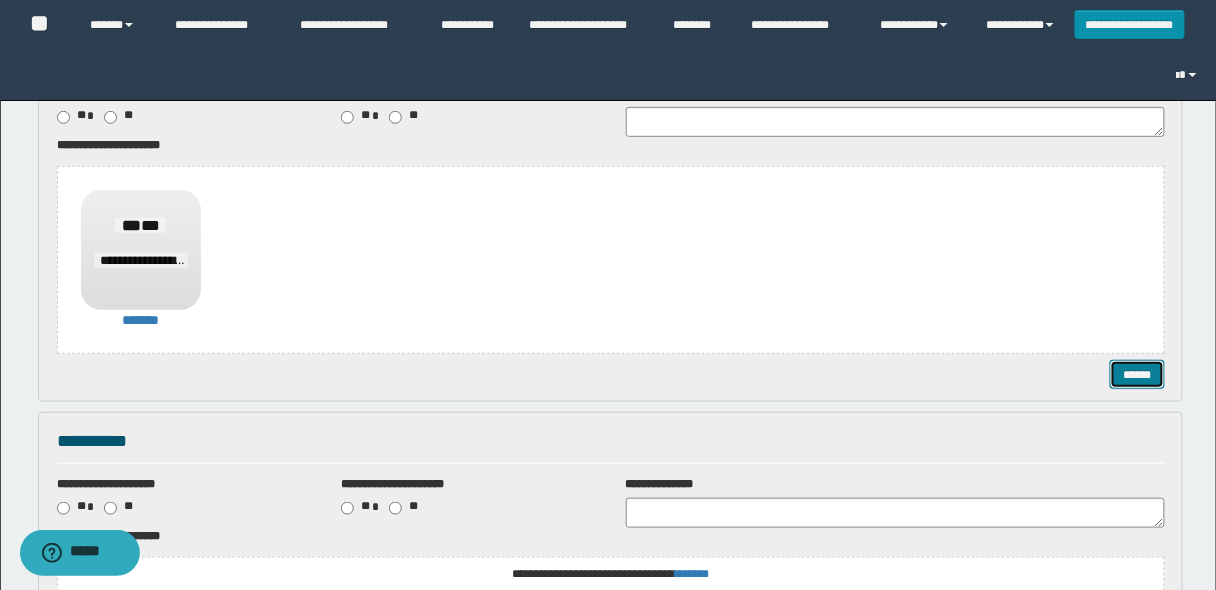 click on "******" at bounding box center [1137, 374] 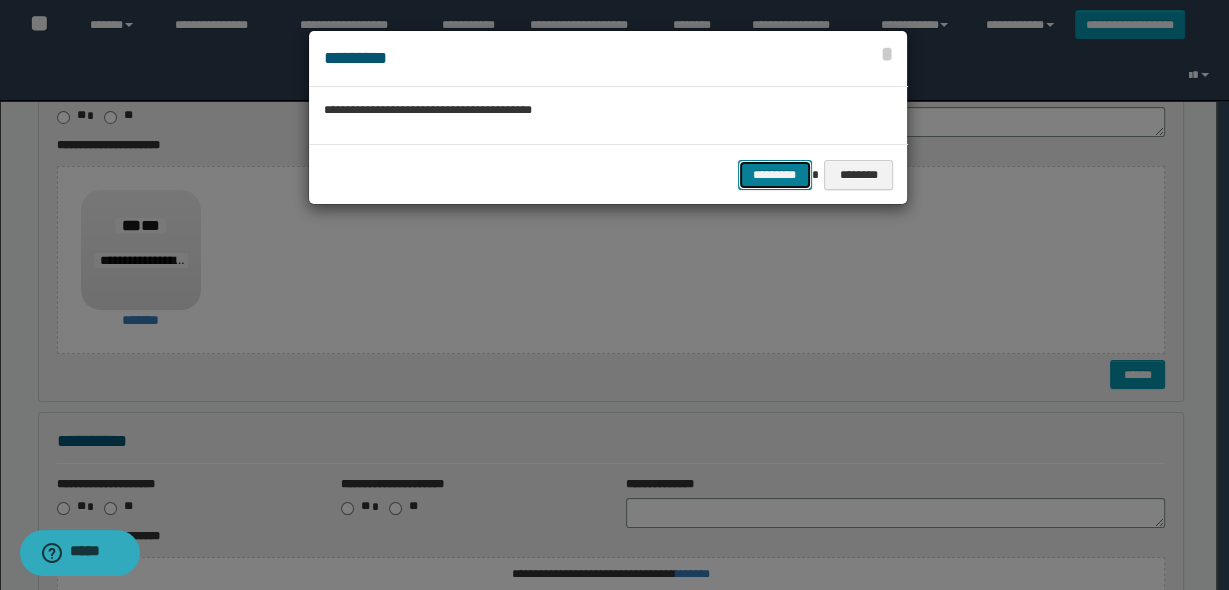 click on "*********" at bounding box center [775, 174] 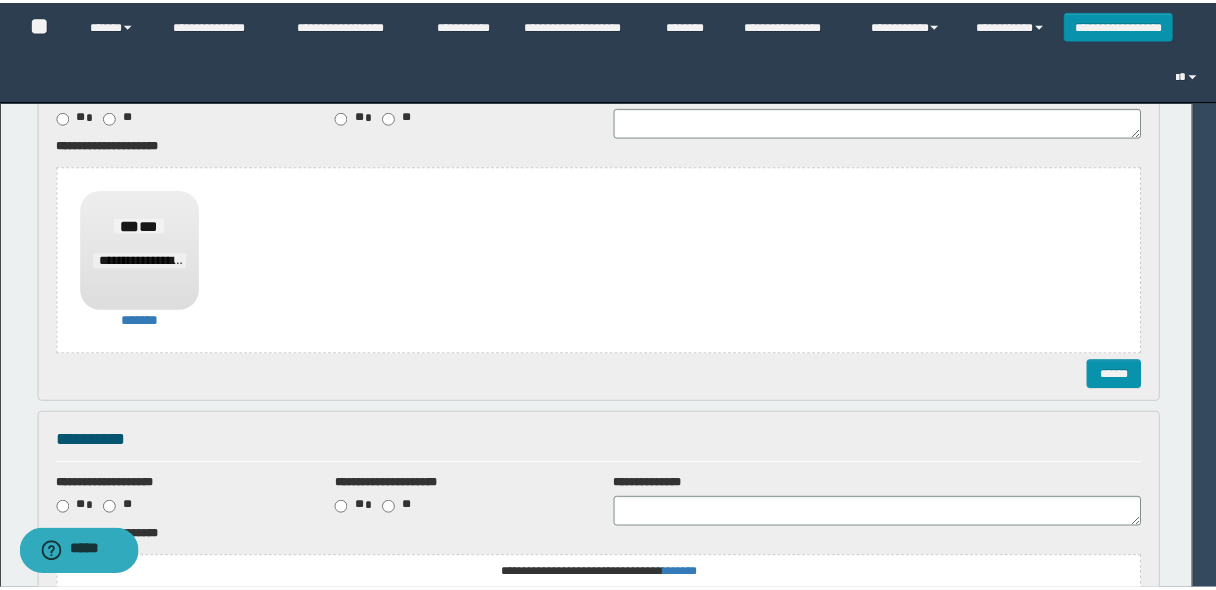 scroll, scrollTop: 0, scrollLeft: 0, axis: both 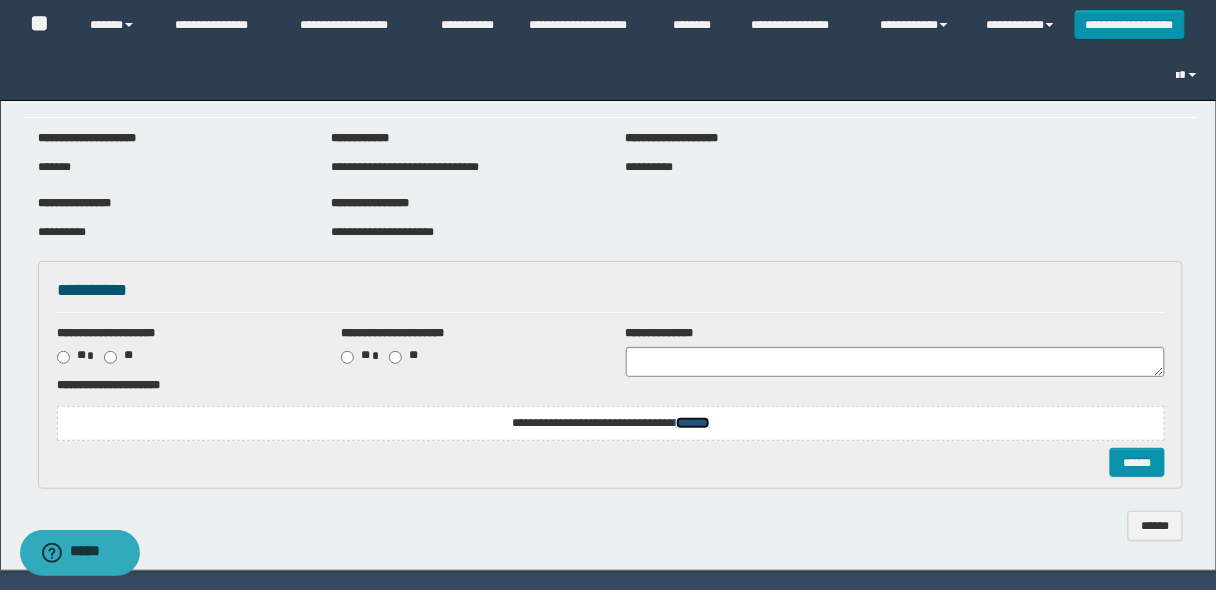 click on "*******" at bounding box center [693, 423] 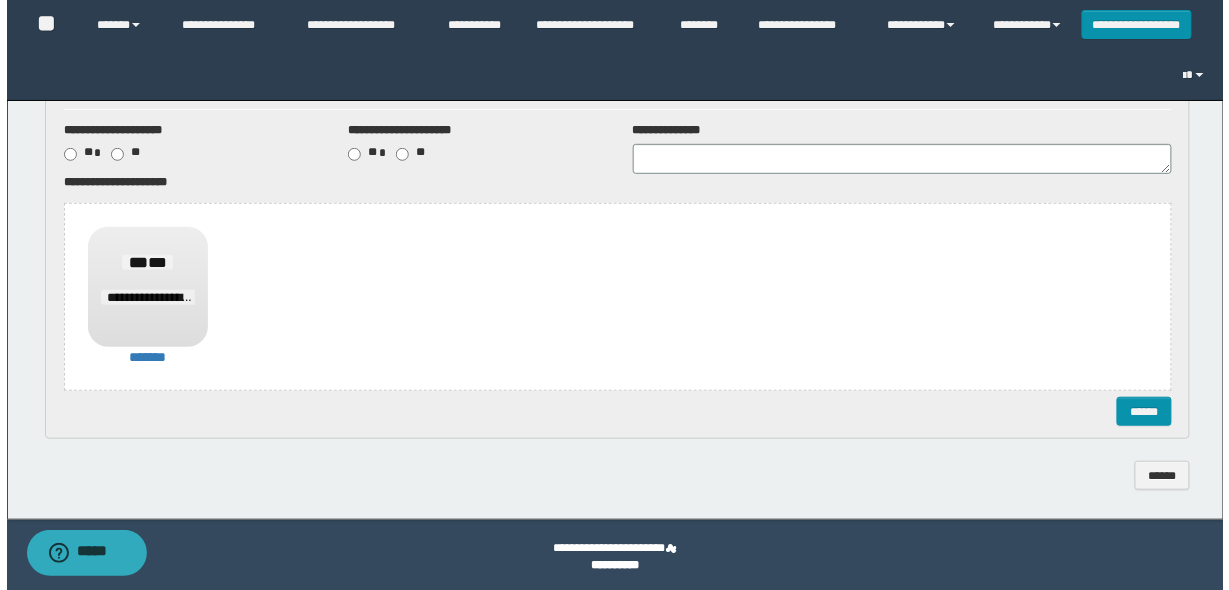 scroll, scrollTop: 207, scrollLeft: 0, axis: vertical 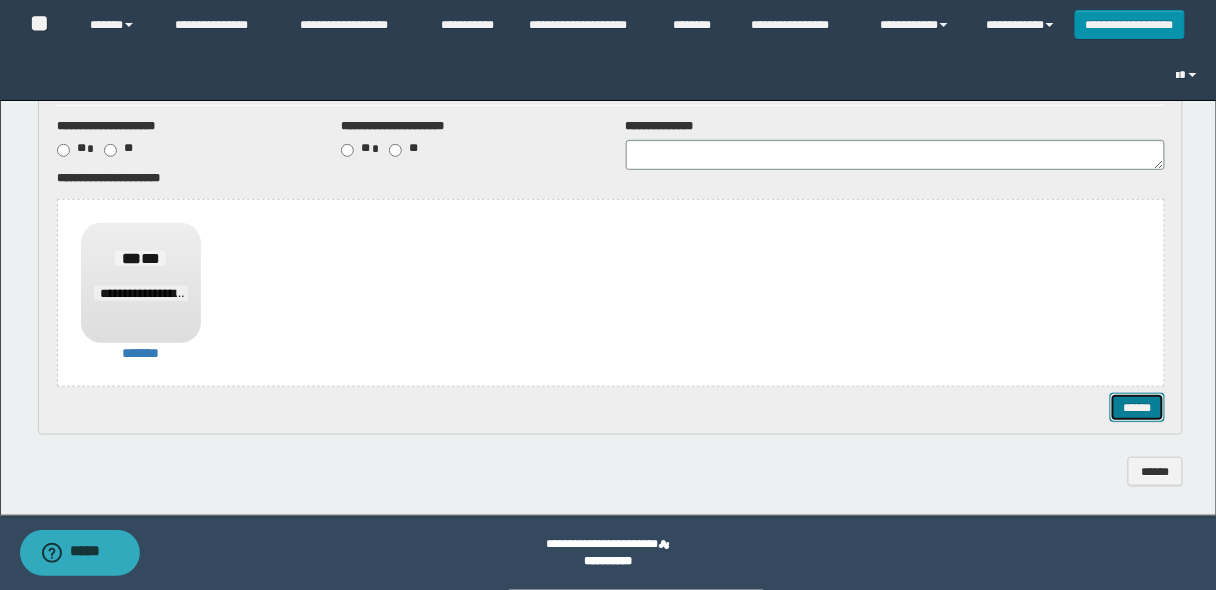 click on "******" at bounding box center (1137, 407) 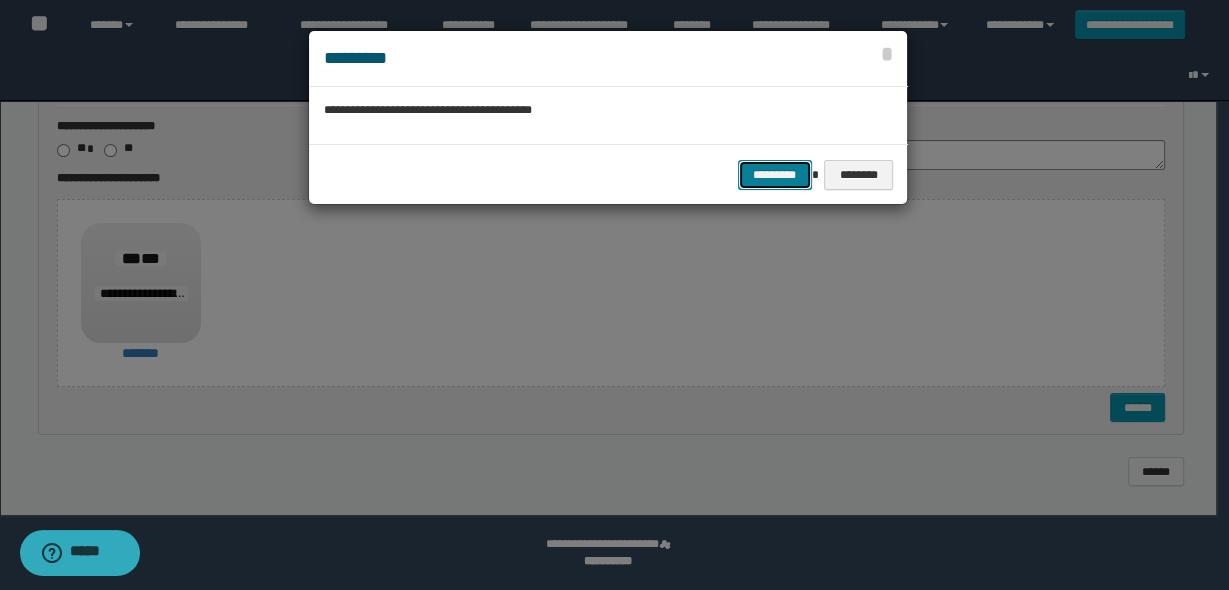 click on "*********" at bounding box center (775, 174) 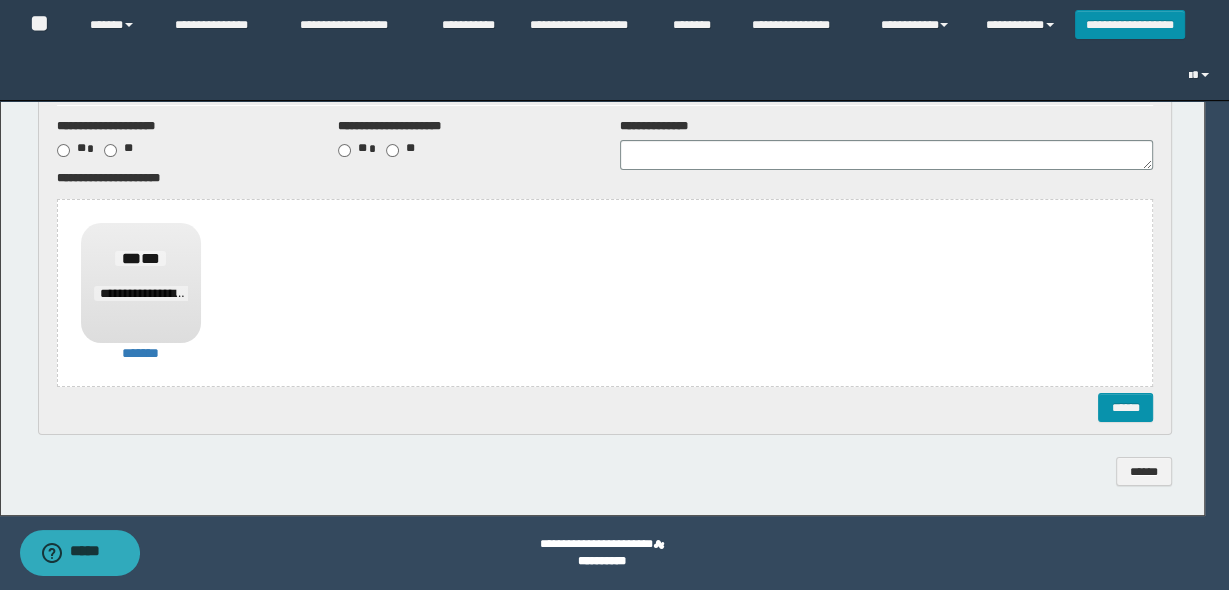 scroll, scrollTop: 0, scrollLeft: 0, axis: both 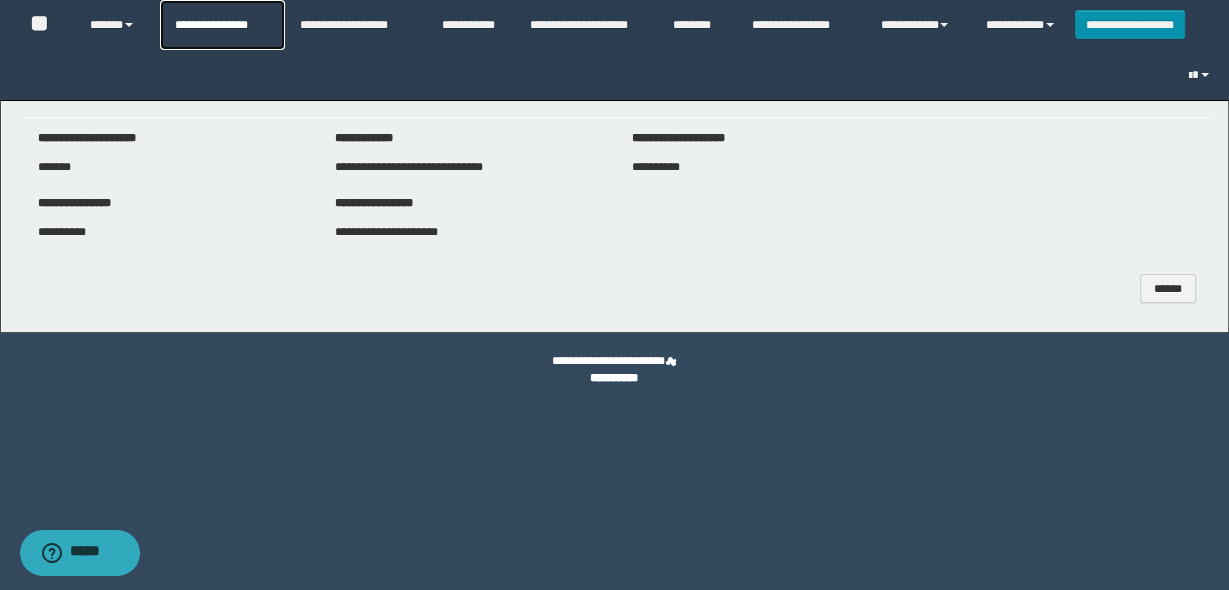 click on "**********" at bounding box center [222, 25] 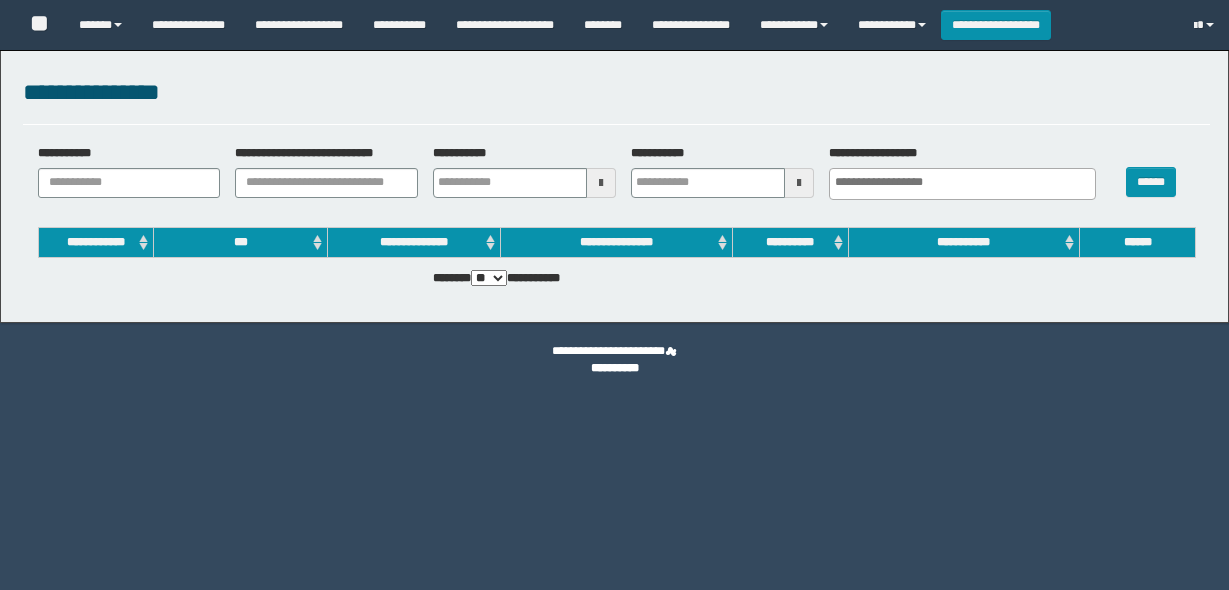 select 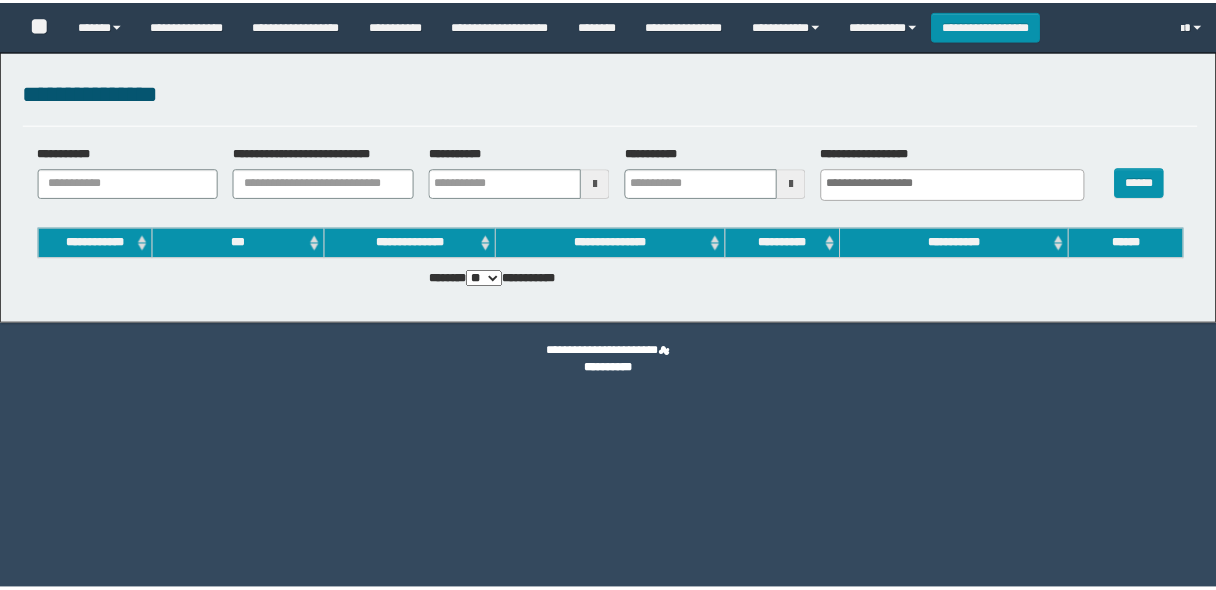 scroll, scrollTop: 0, scrollLeft: 0, axis: both 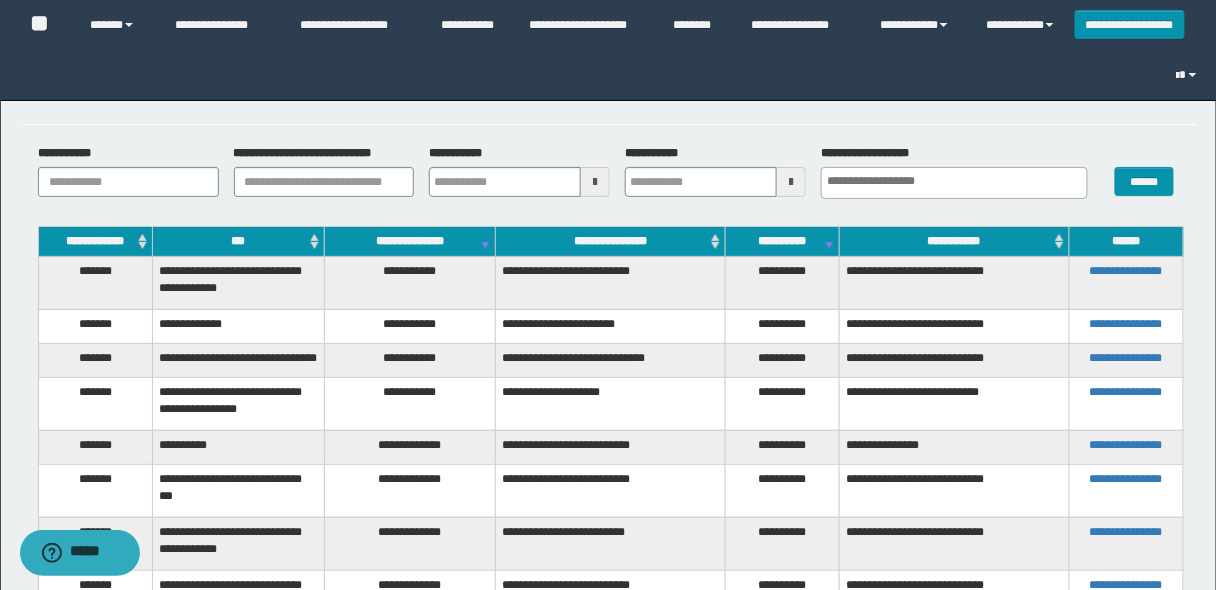 click on "***" at bounding box center [239, 242] 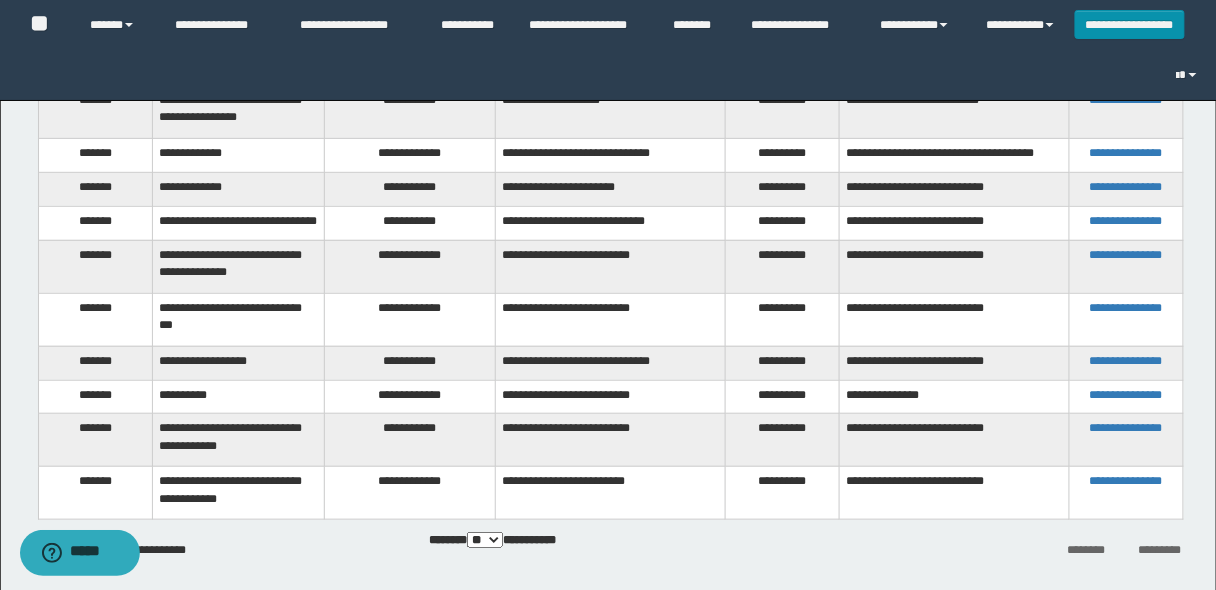scroll, scrollTop: 0, scrollLeft: 0, axis: both 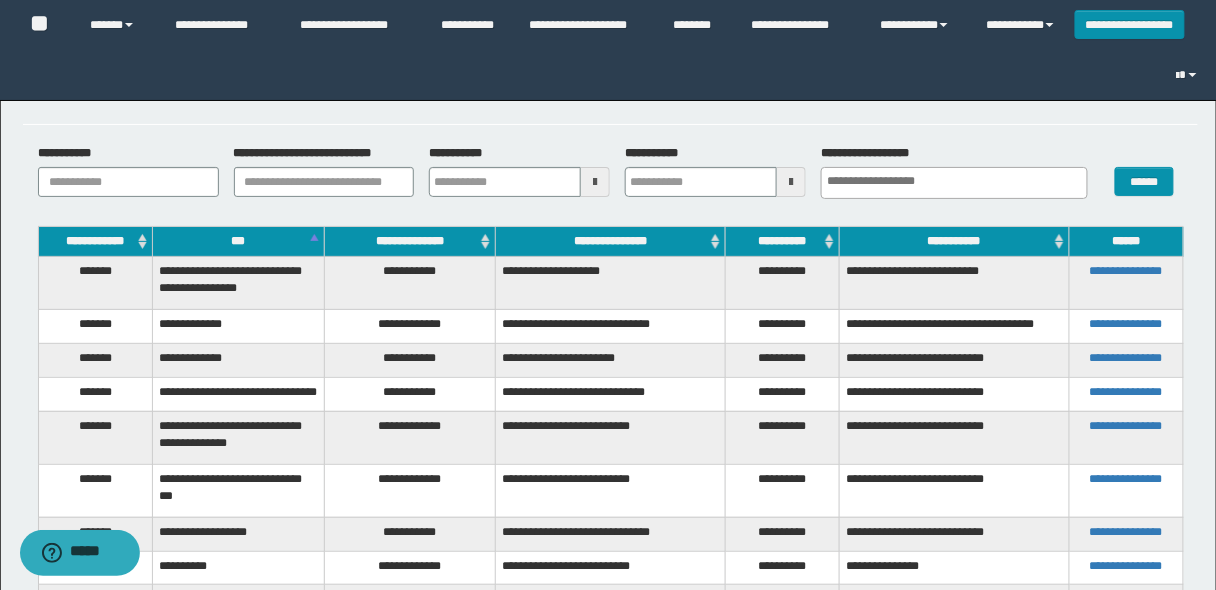 click on "**********" at bounding box center (782, 242) 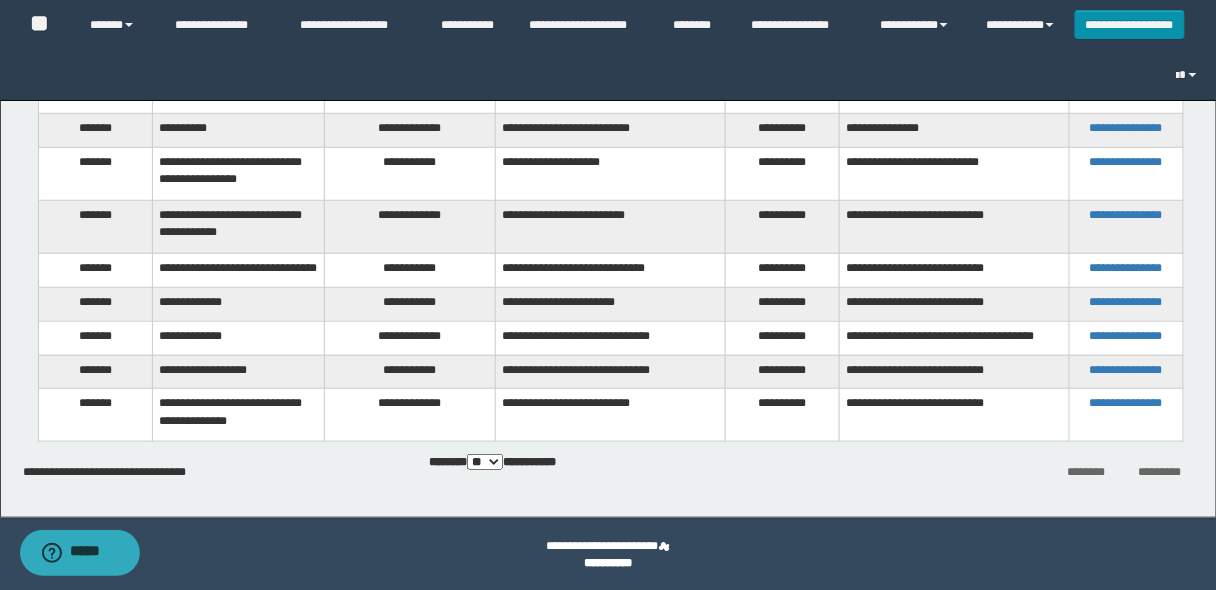 scroll, scrollTop: 251, scrollLeft: 0, axis: vertical 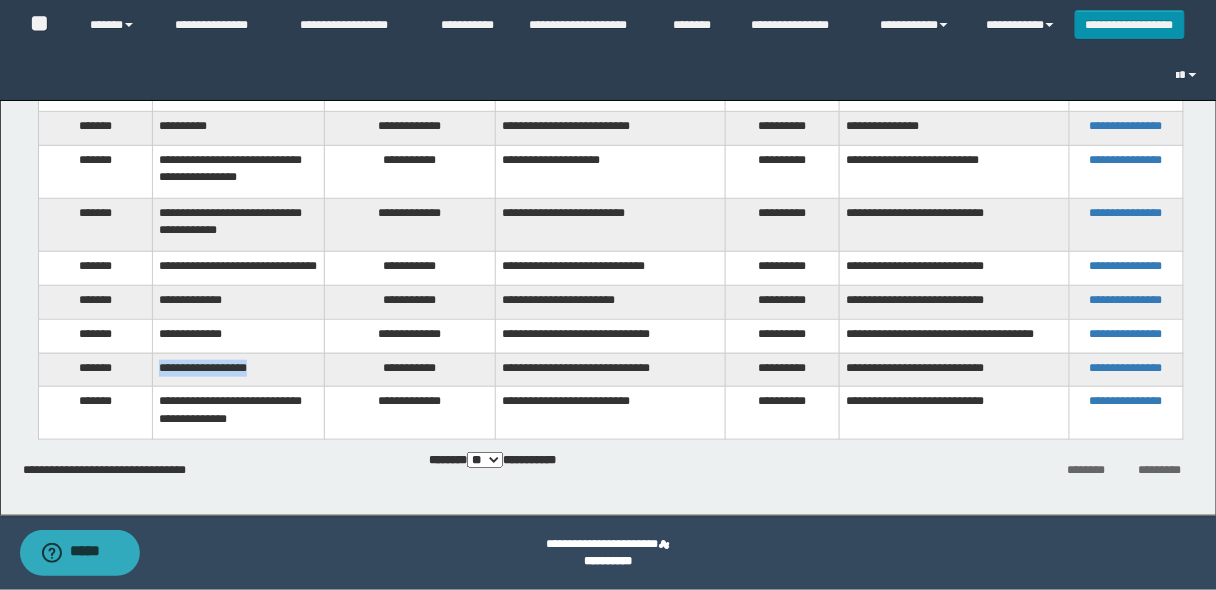 drag, startPoint x: 156, startPoint y: 356, endPoint x: 266, endPoint y: 357, distance: 110.00455 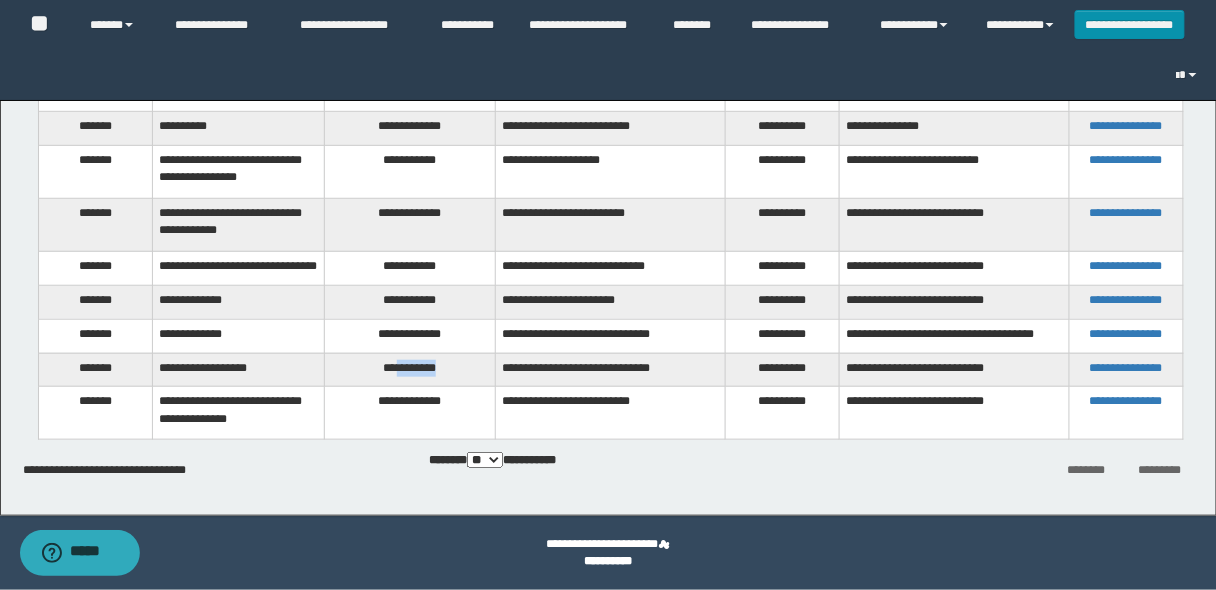 drag, startPoint x: 445, startPoint y: 356, endPoint x: 395, endPoint y: 363, distance: 50.48762 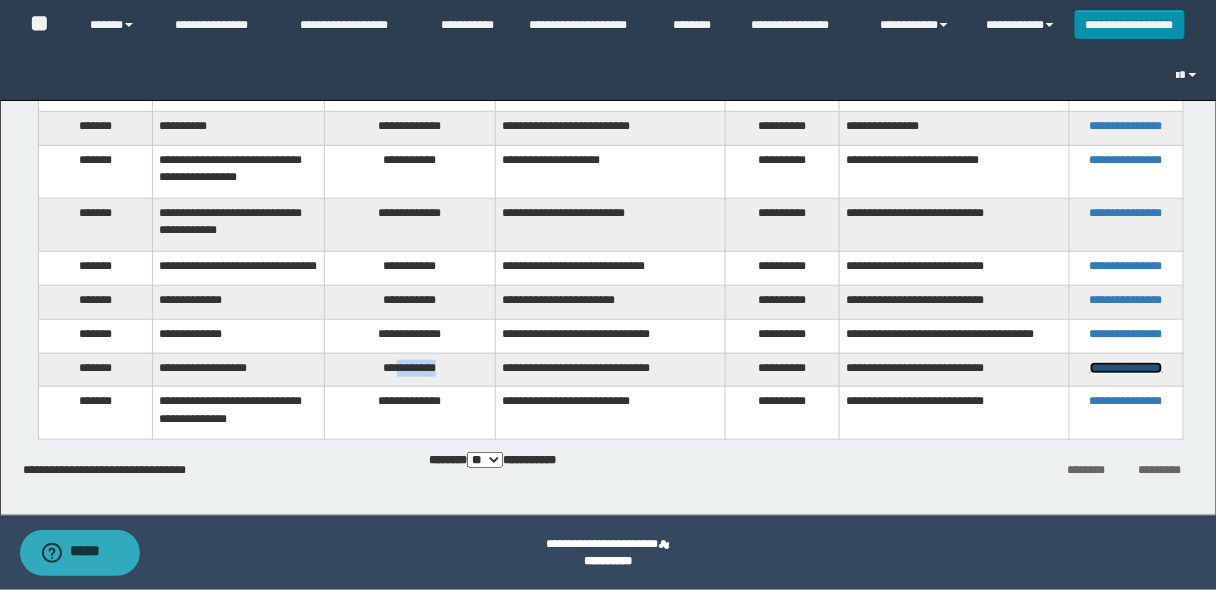 click on "**********" at bounding box center (1126, 368) 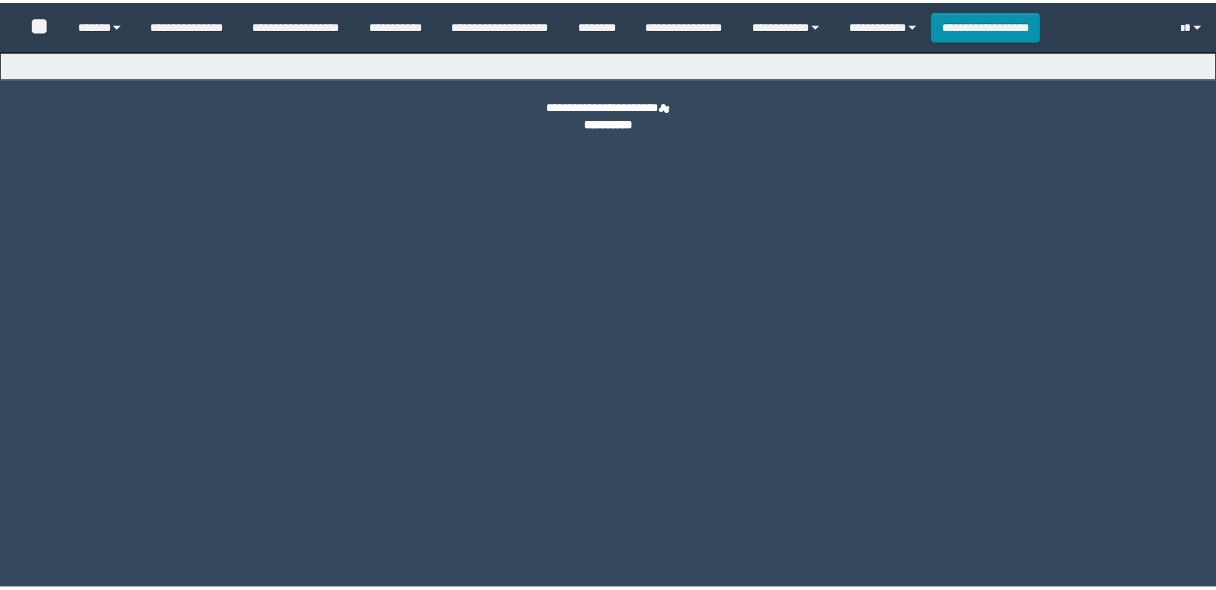 scroll, scrollTop: 0, scrollLeft: 0, axis: both 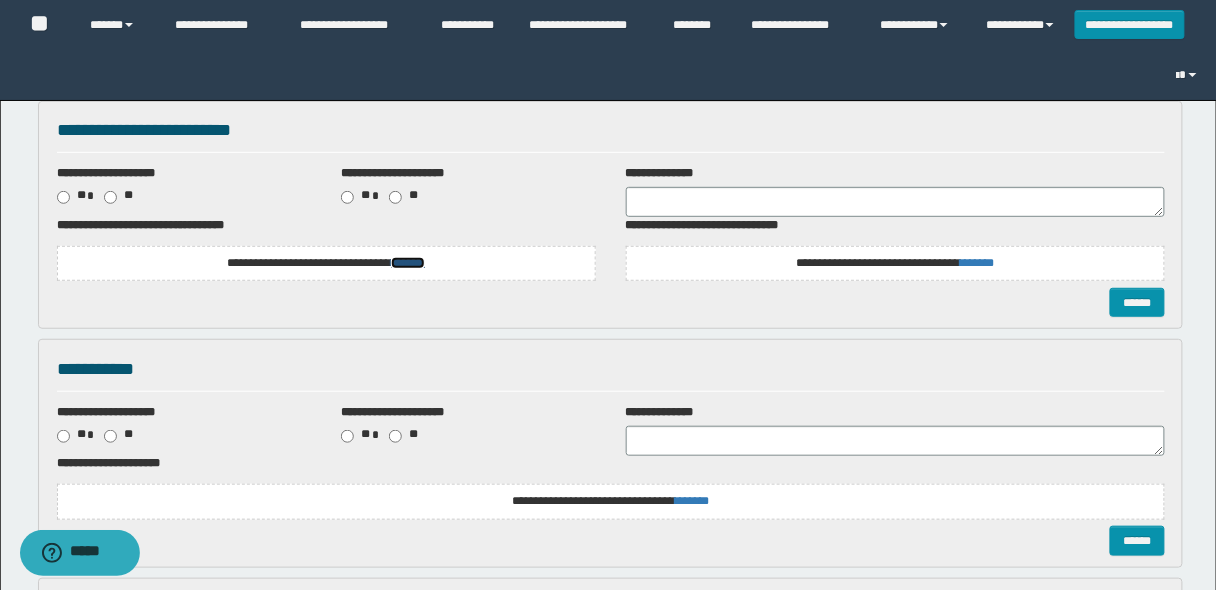 click on "*******" at bounding box center [408, 263] 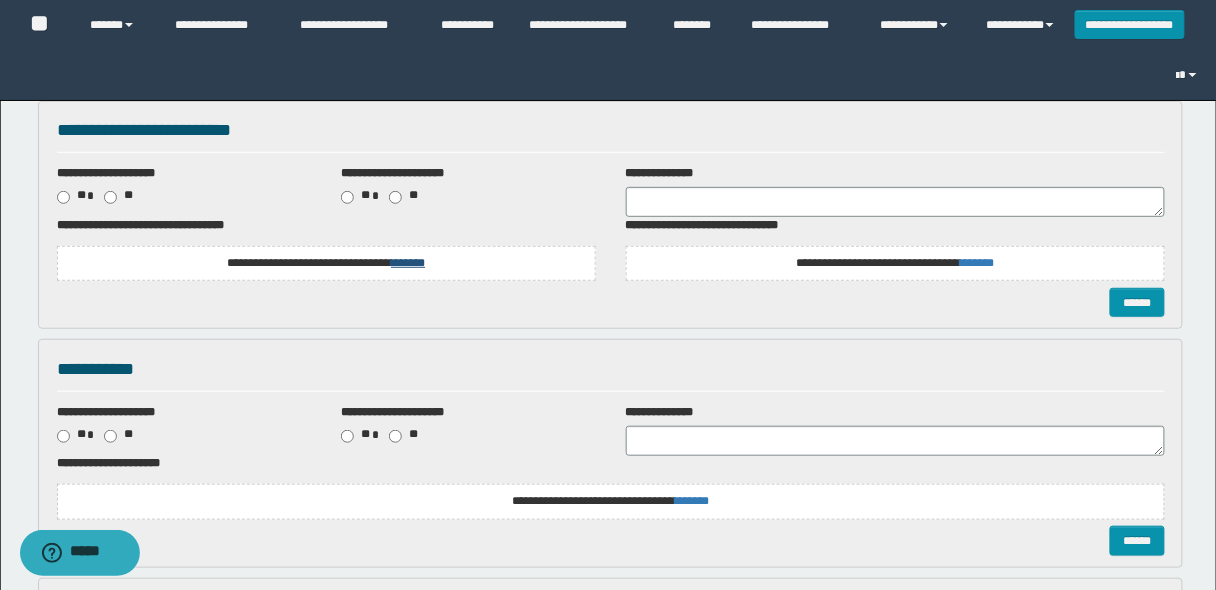 scroll, scrollTop: 0, scrollLeft: 0, axis: both 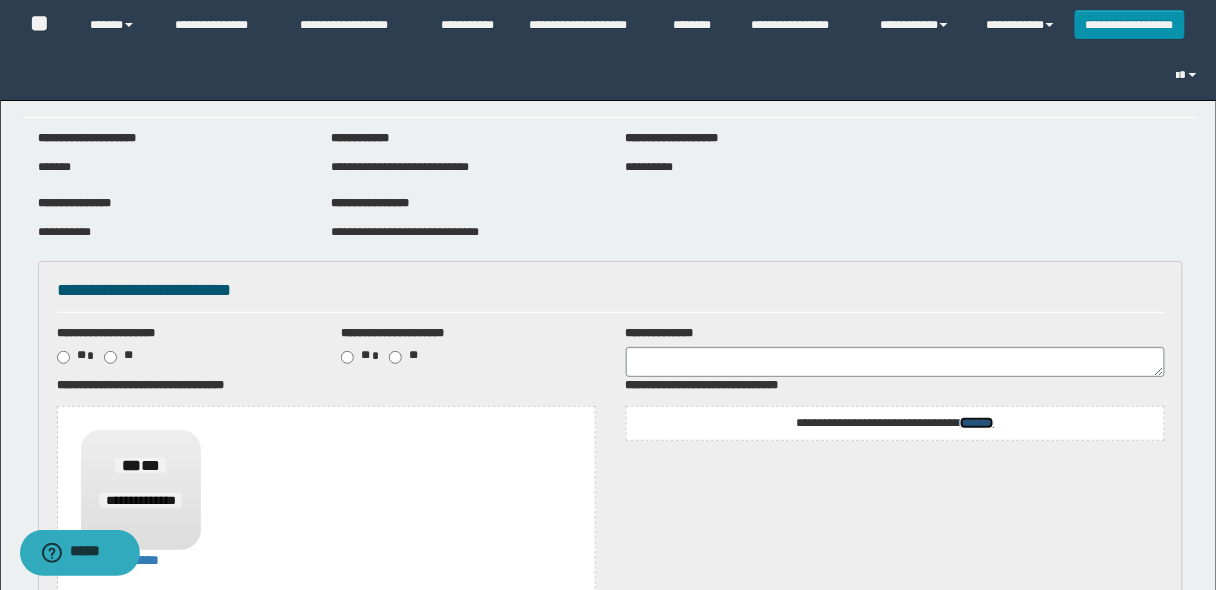 click on "*******" at bounding box center [977, 423] 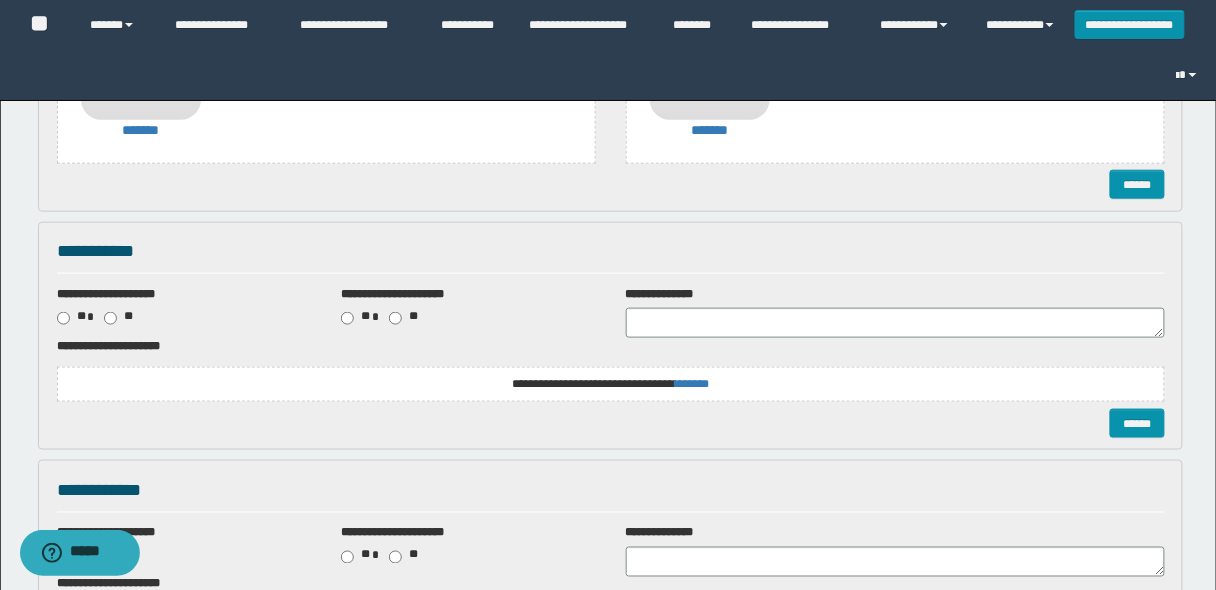scroll, scrollTop: 480, scrollLeft: 0, axis: vertical 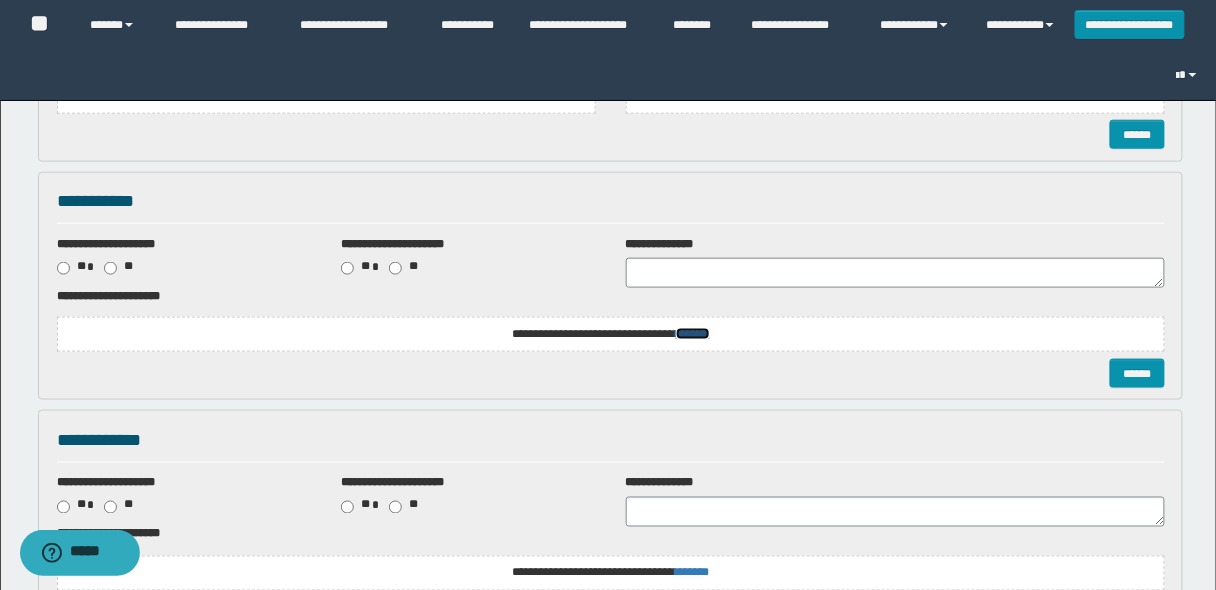 click on "*******" at bounding box center (693, 334) 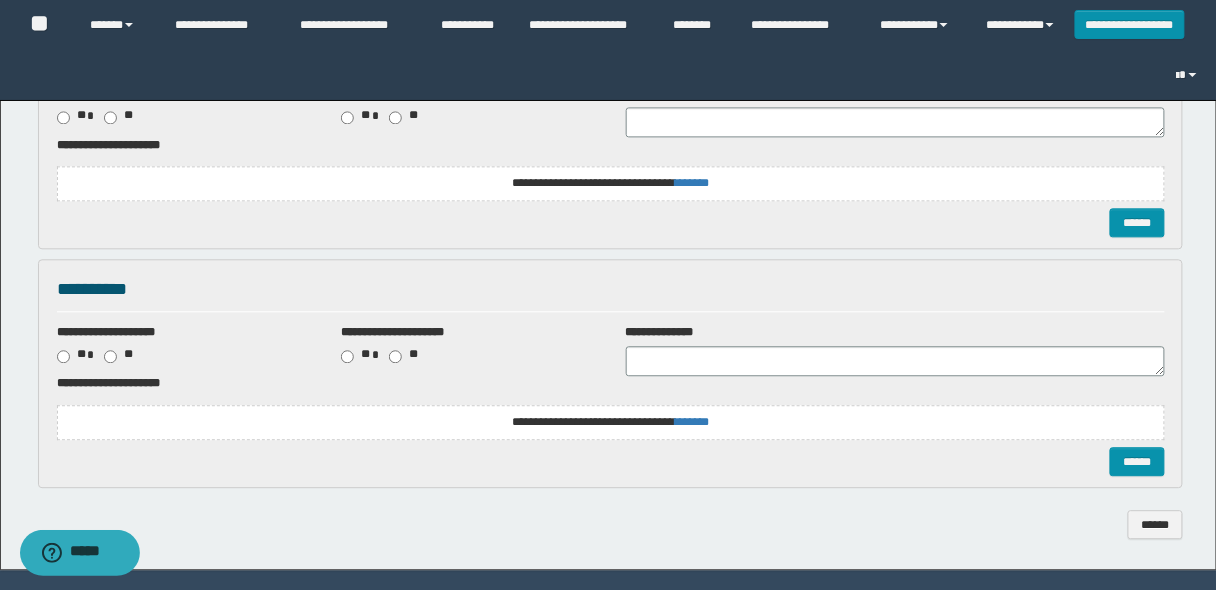scroll, scrollTop: 1075, scrollLeft: 0, axis: vertical 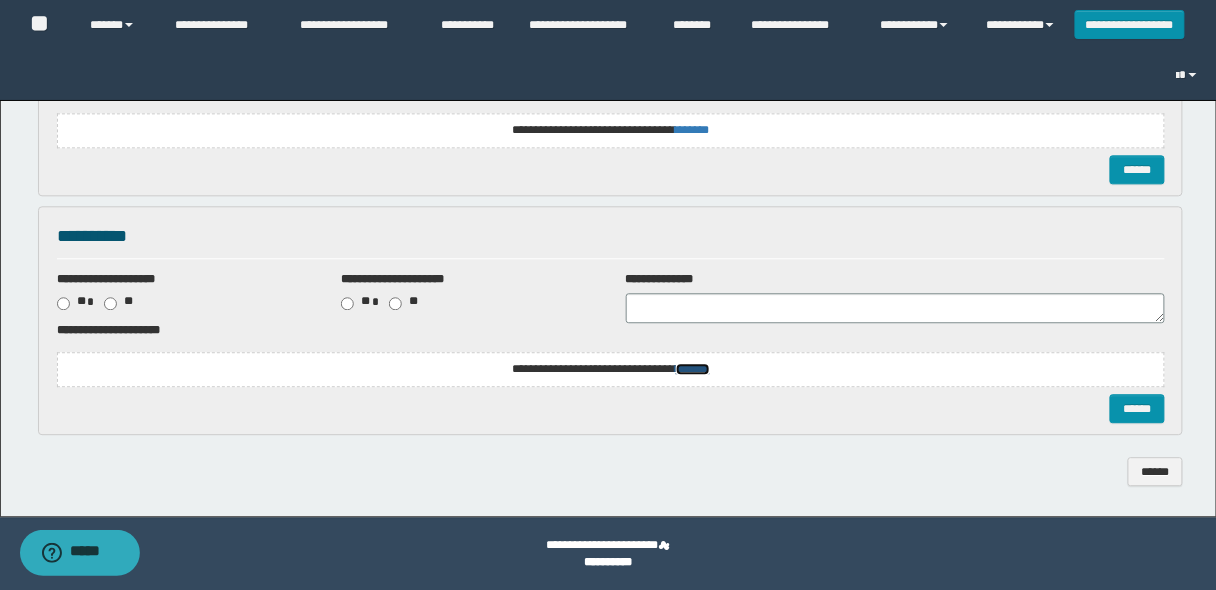 click on "*******" at bounding box center (0, 0) 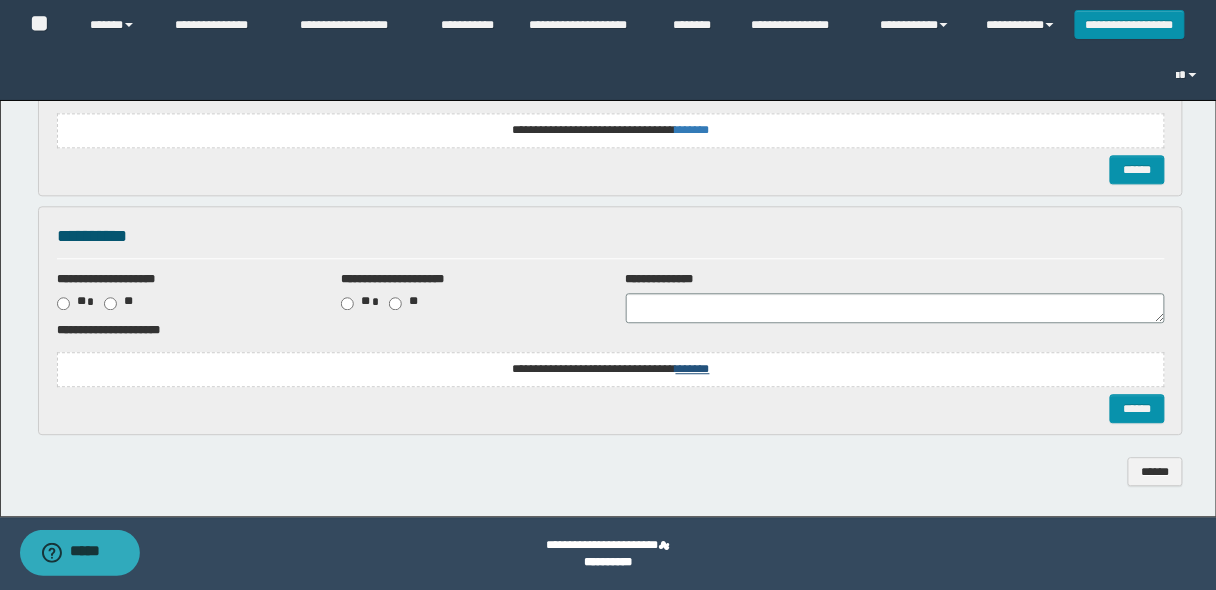 scroll, scrollTop: 0, scrollLeft: 0, axis: both 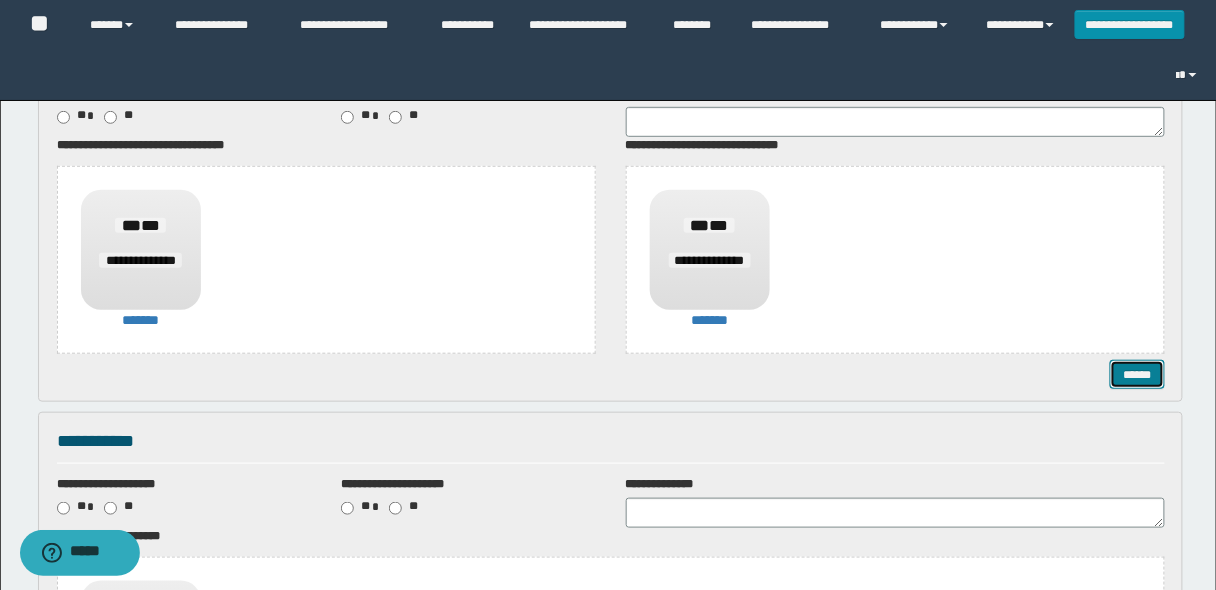 click on "******" at bounding box center [1137, 374] 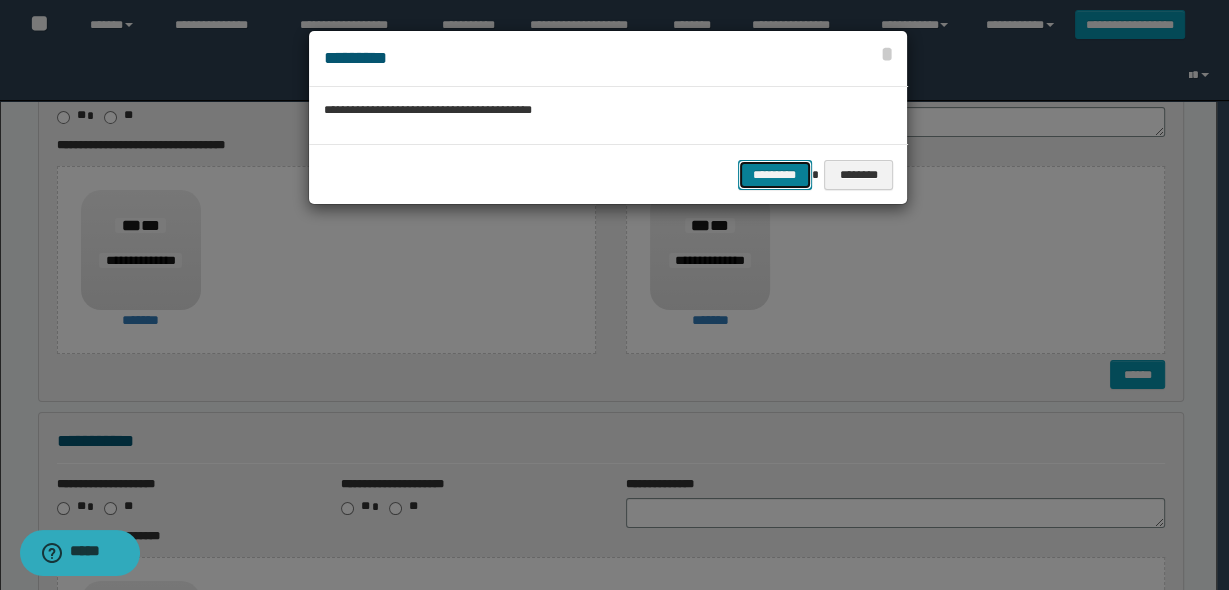 drag, startPoint x: 785, startPoint y: 178, endPoint x: 826, endPoint y: 188, distance: 42.201897 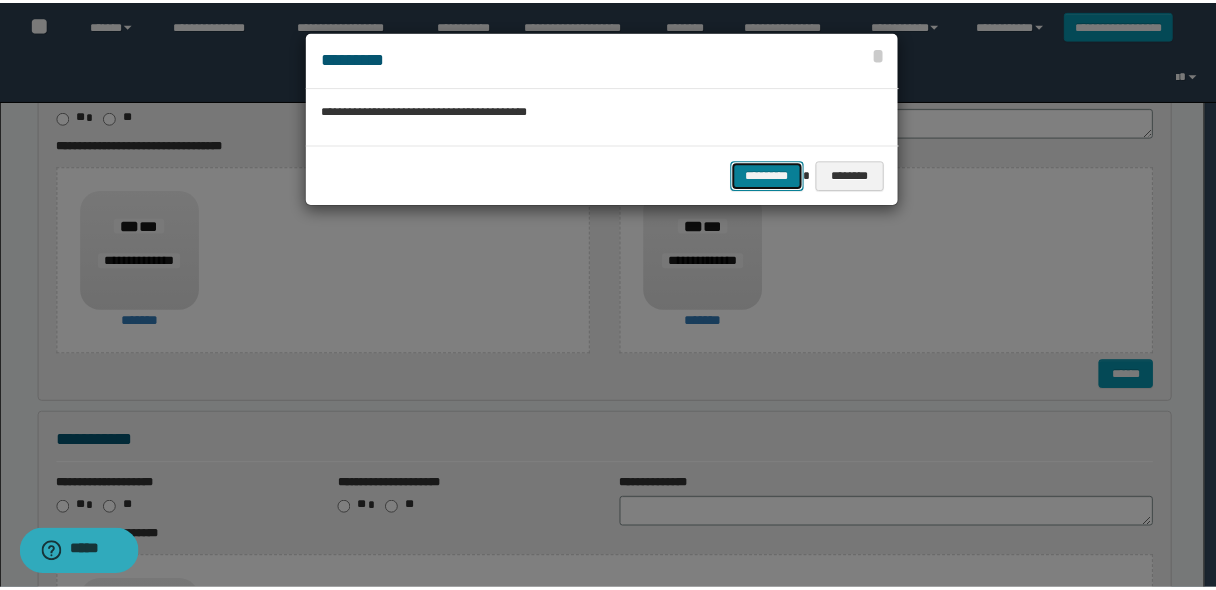 scroll, scrollTop: 0, scrollLeft: 0, axis: both 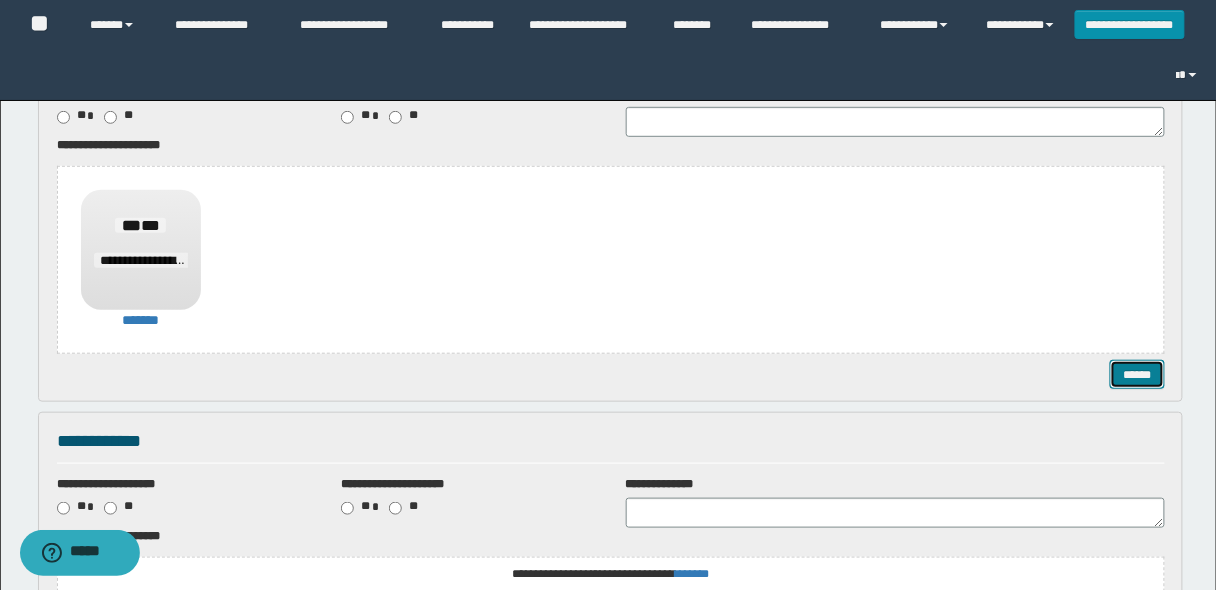 click on "******" at bounding box center (1137, 374) 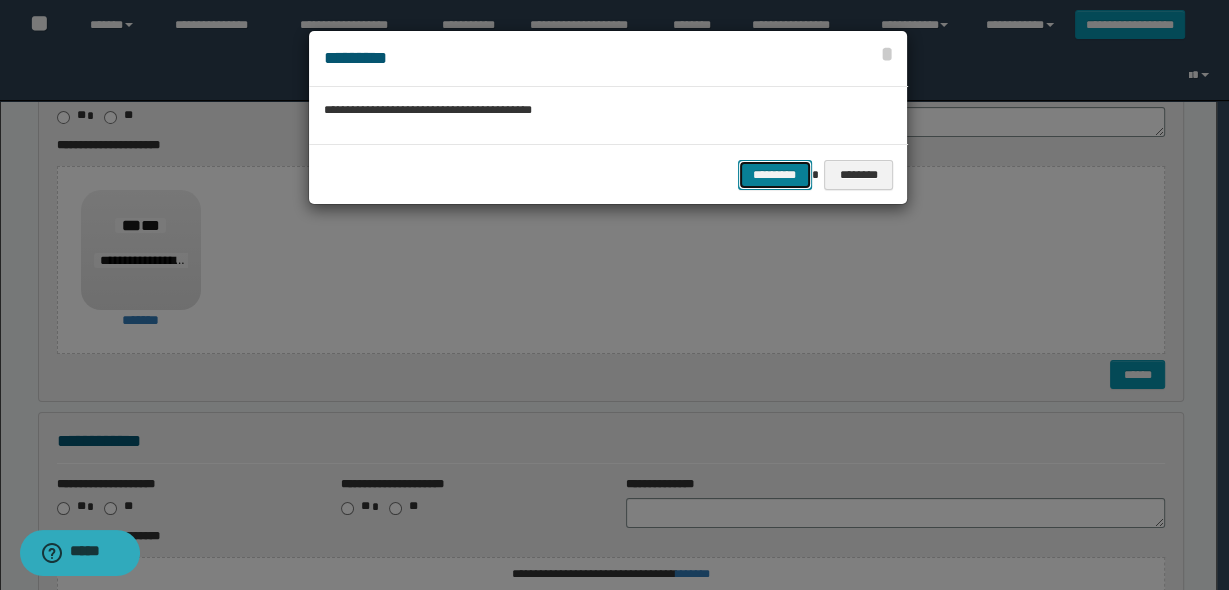 click on "*********" at bounding box center [775, 174] 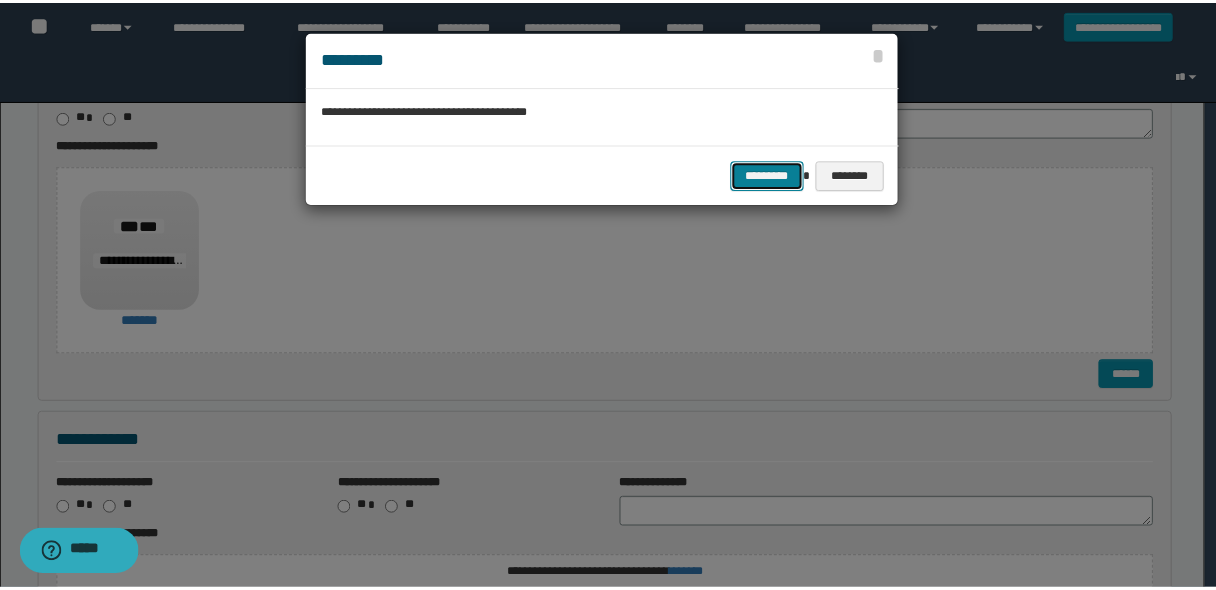 scroll, scrollTop: 0, scrollLeft: 0, axis: both 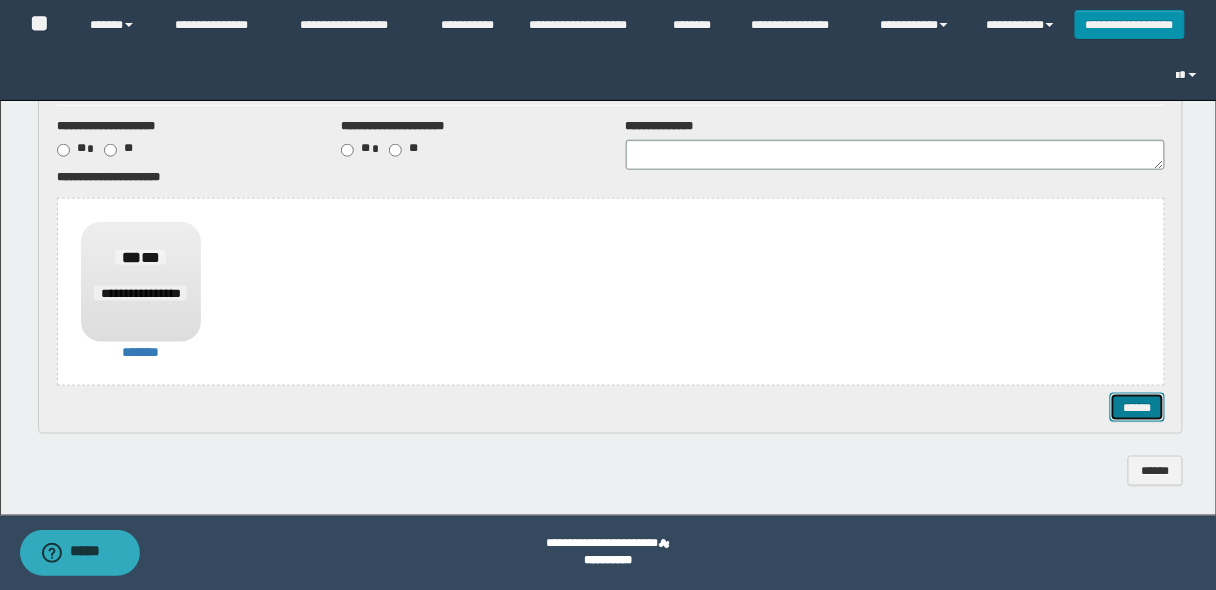click on "******" at bounding box center [1137, 407] 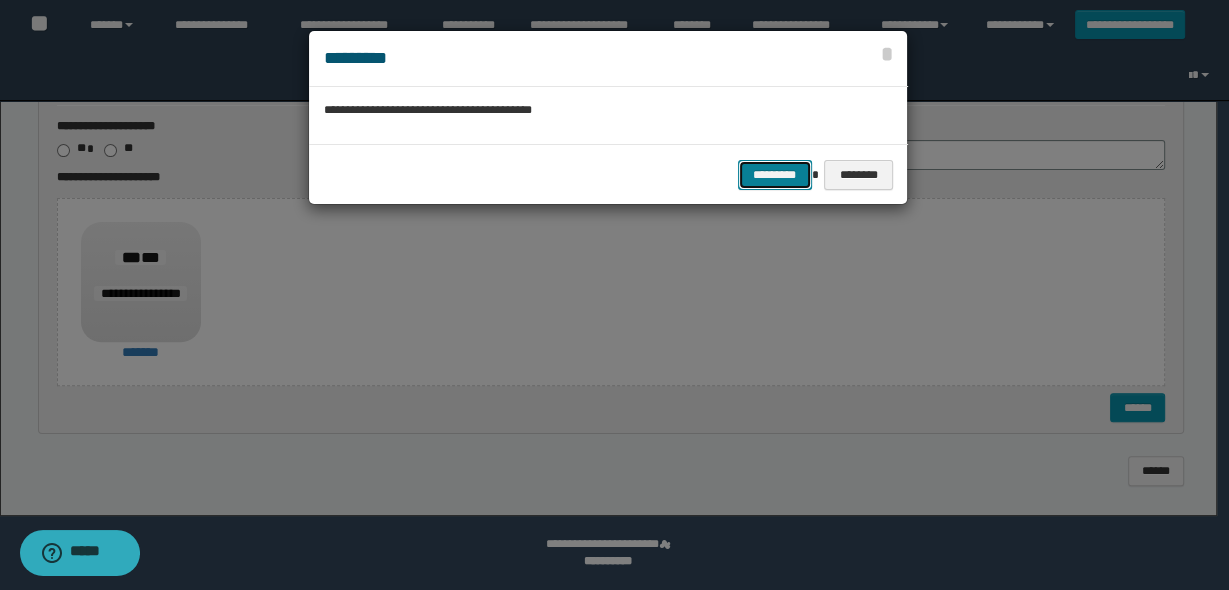click on "*********" at bounding box center (775, 174) 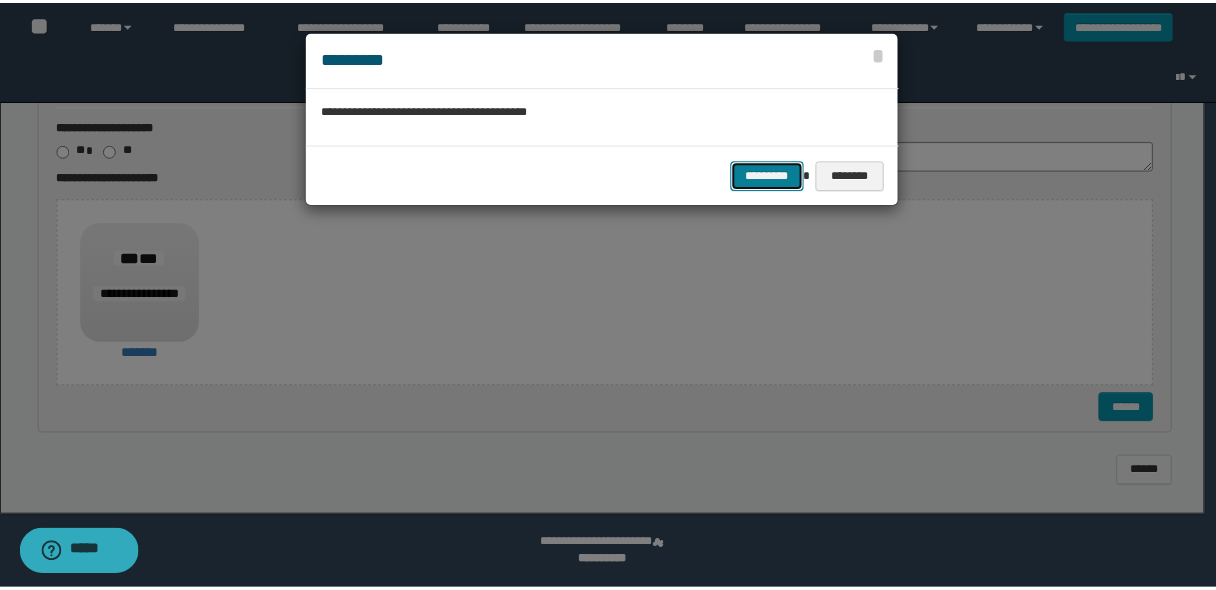 scroll, scrollTop: 0, scrollLeft: 0, axis: both 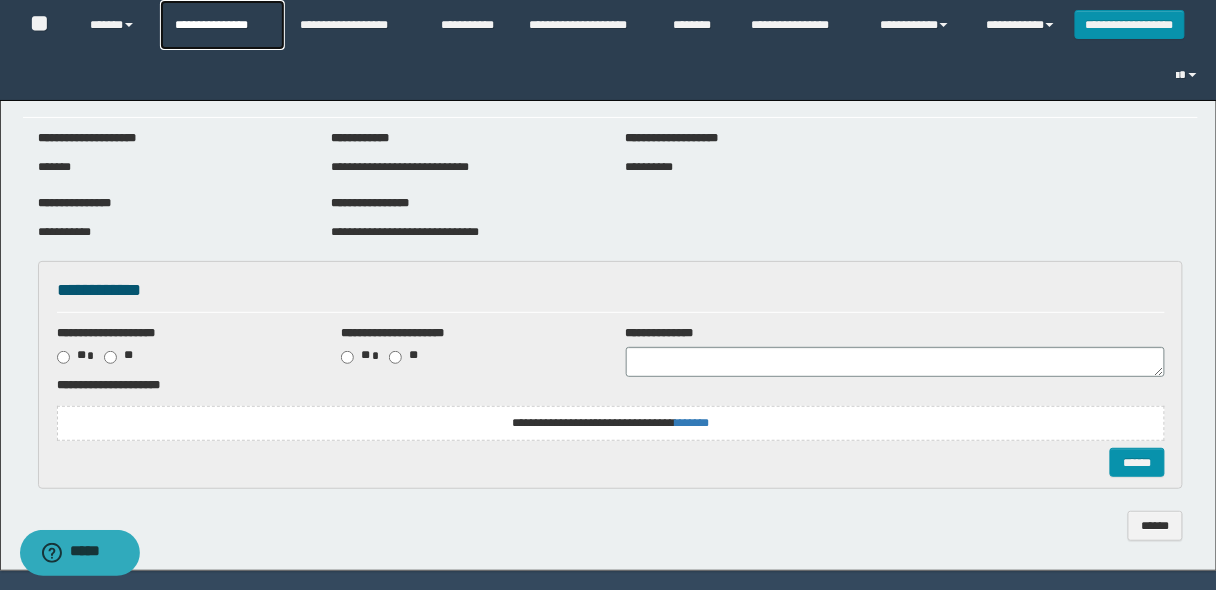 click on "**********" at bounding box center (222, 25) 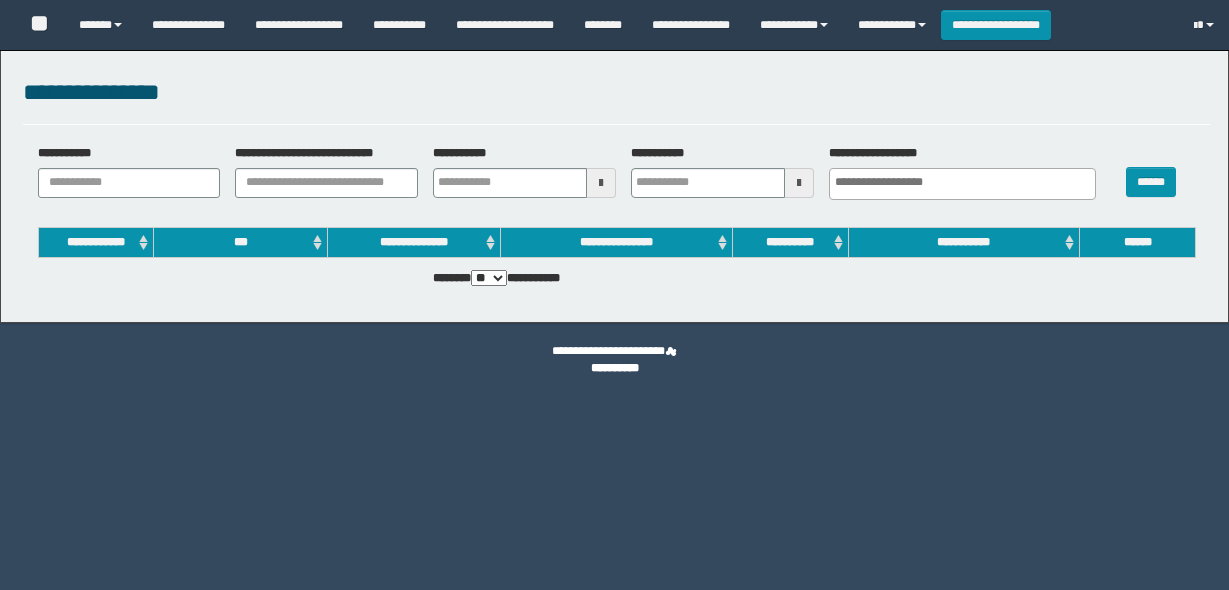 select 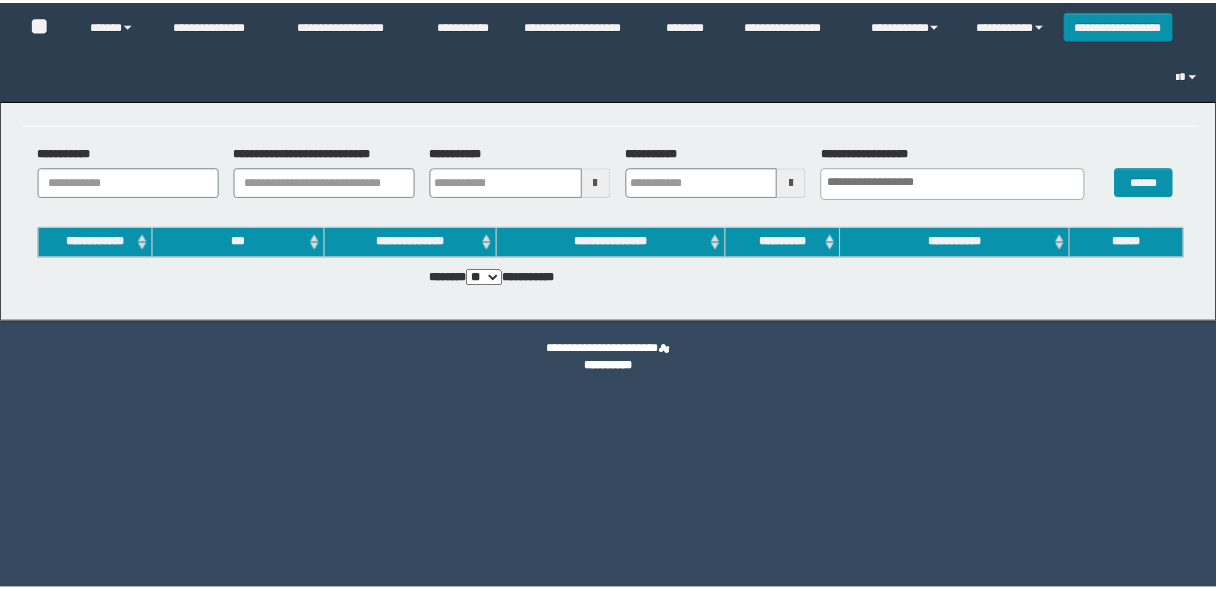 scroll, scrollTop: 0, scrollLeft: 0, axis: both 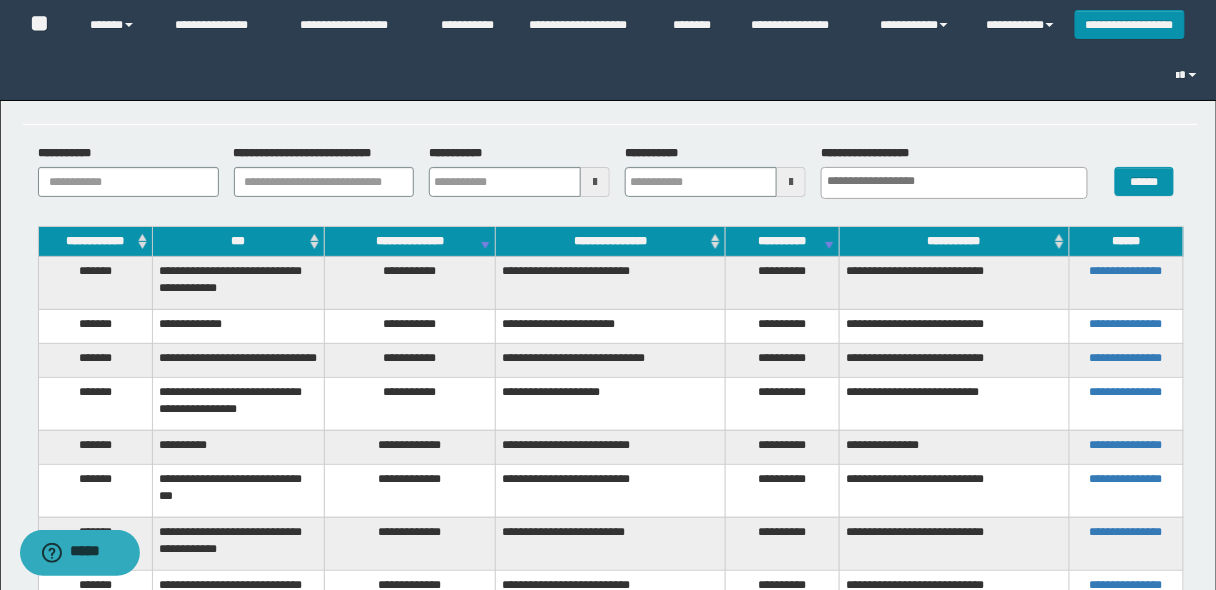 click on "***" at bounding box center (239, 242) 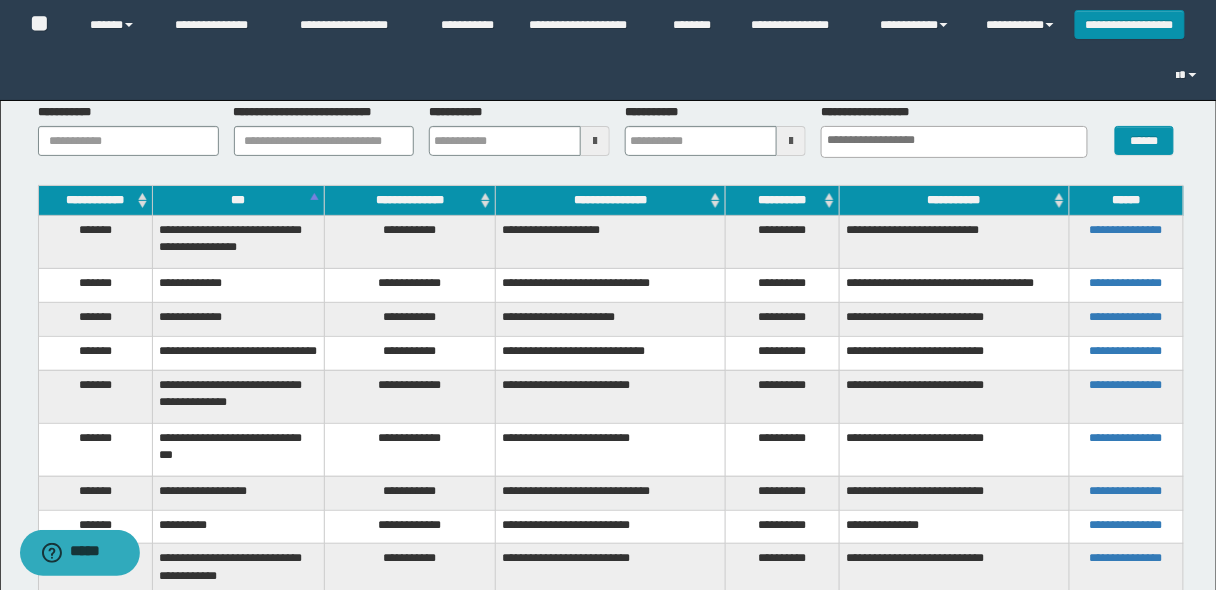 scroll, scrollTop: 80, scrollLeft: 0, axis: vertical 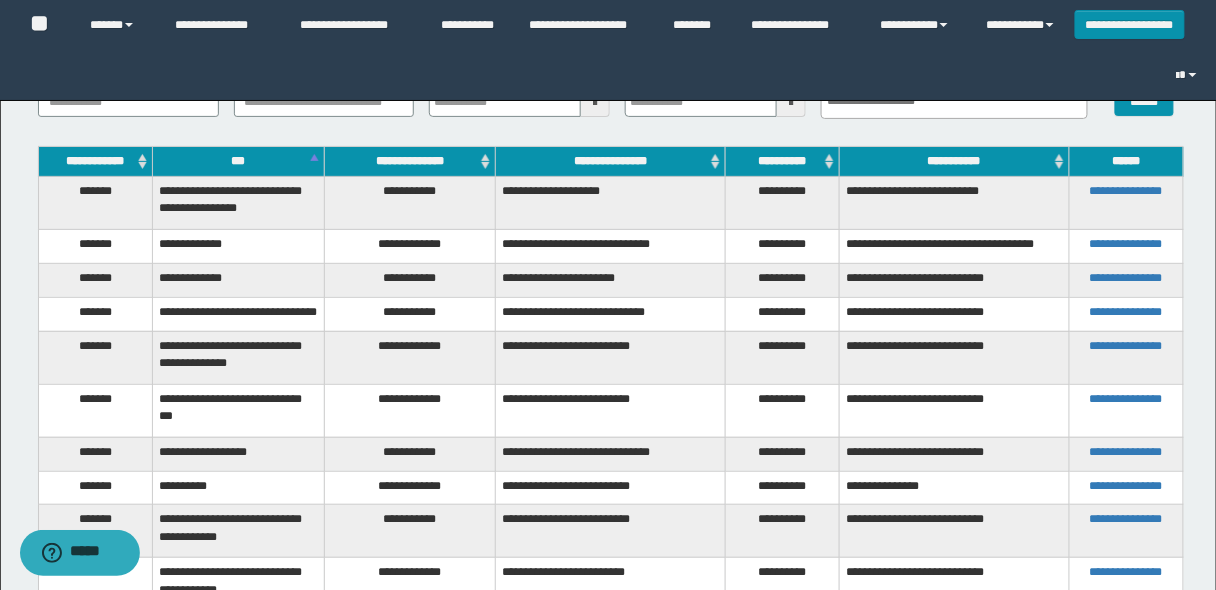 click on "**********" at bounding box center (782, 162) 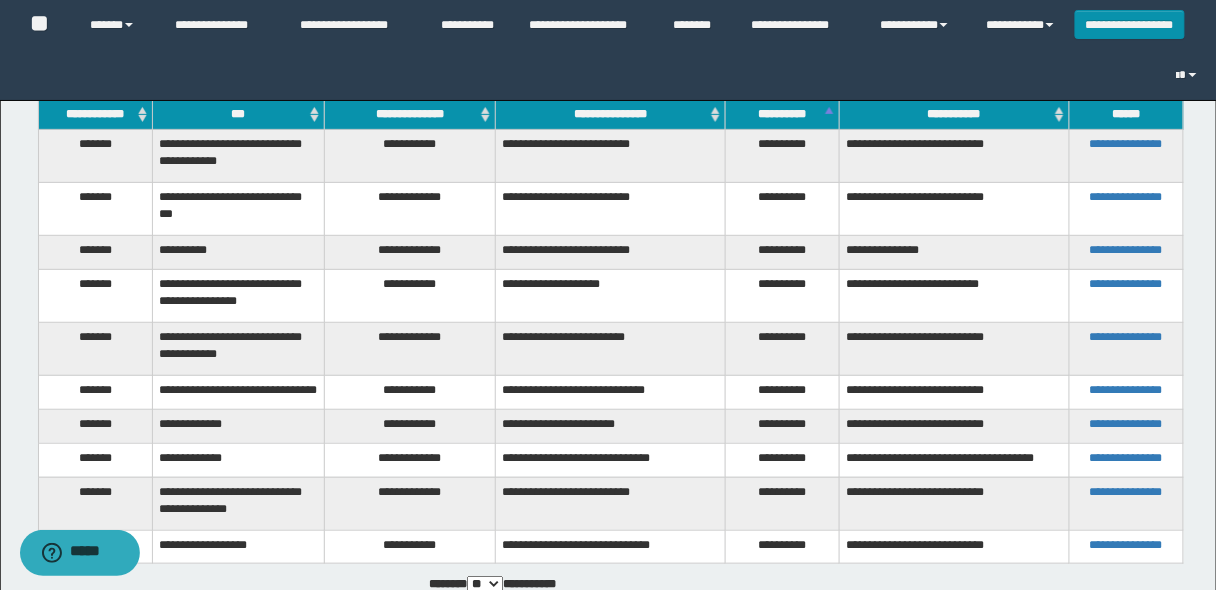 scroll, scrollTop: 91, scrollLeft: 0, axis: vertical 